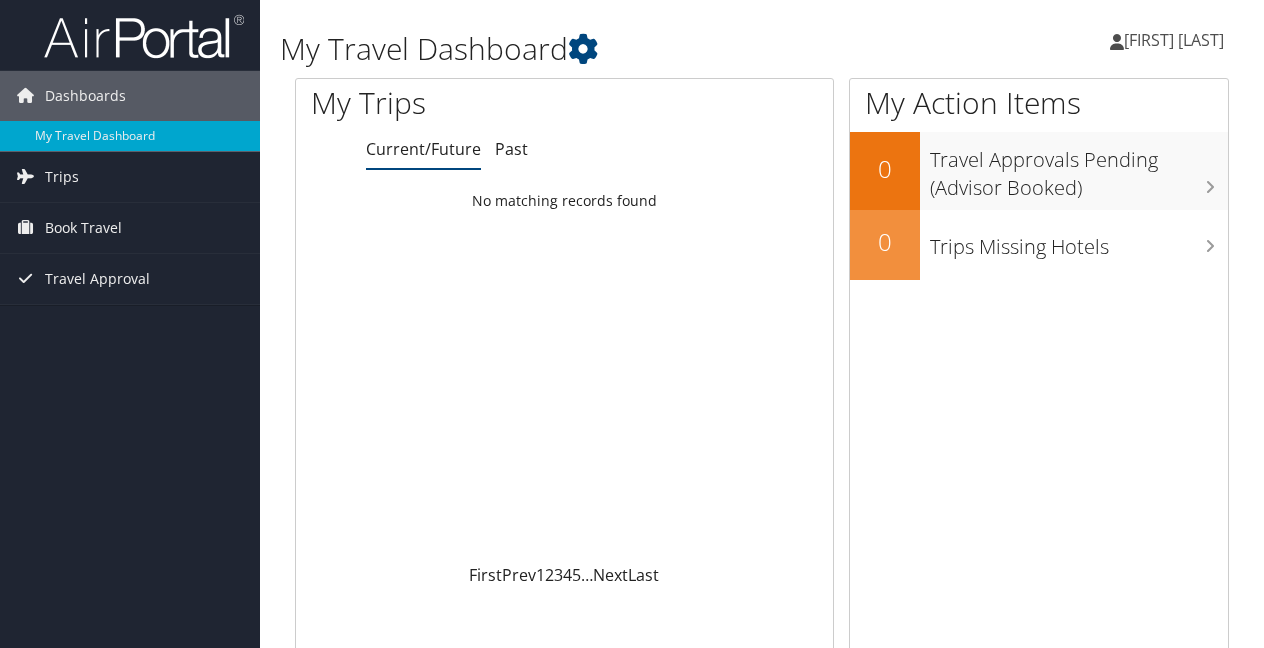 scroll, scrollTop: 0, scrollLeft: 0, axis: both 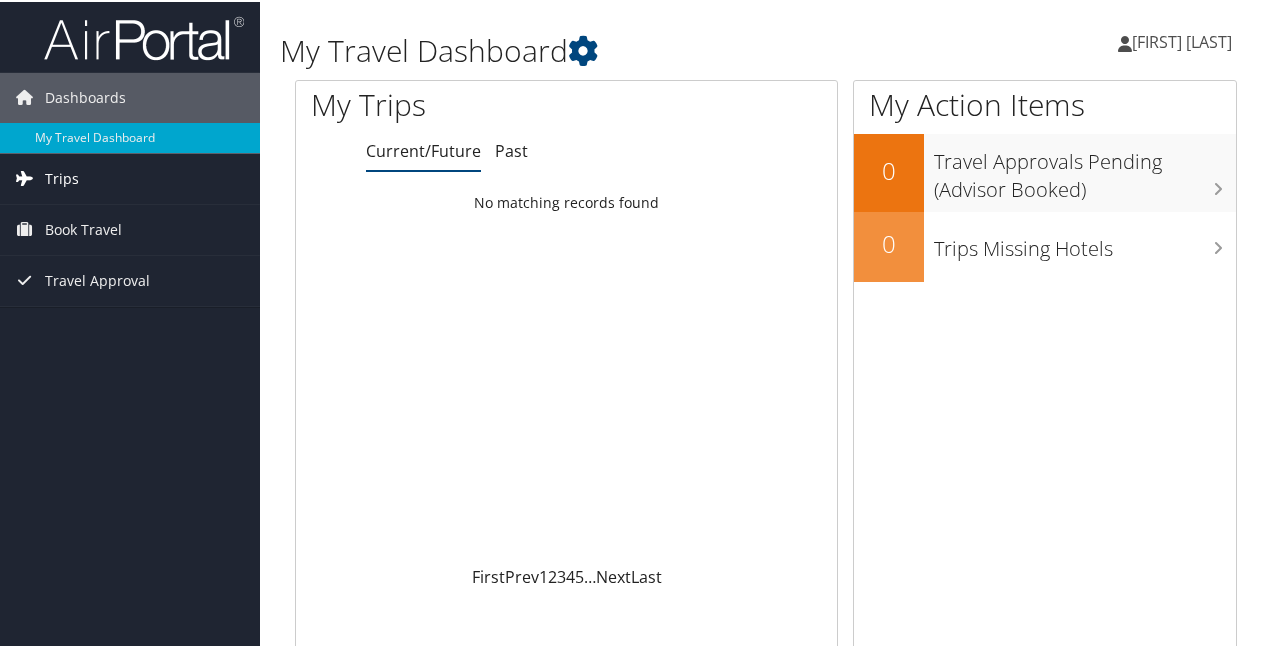 click on "Trips" at bounding box center (130, 177) 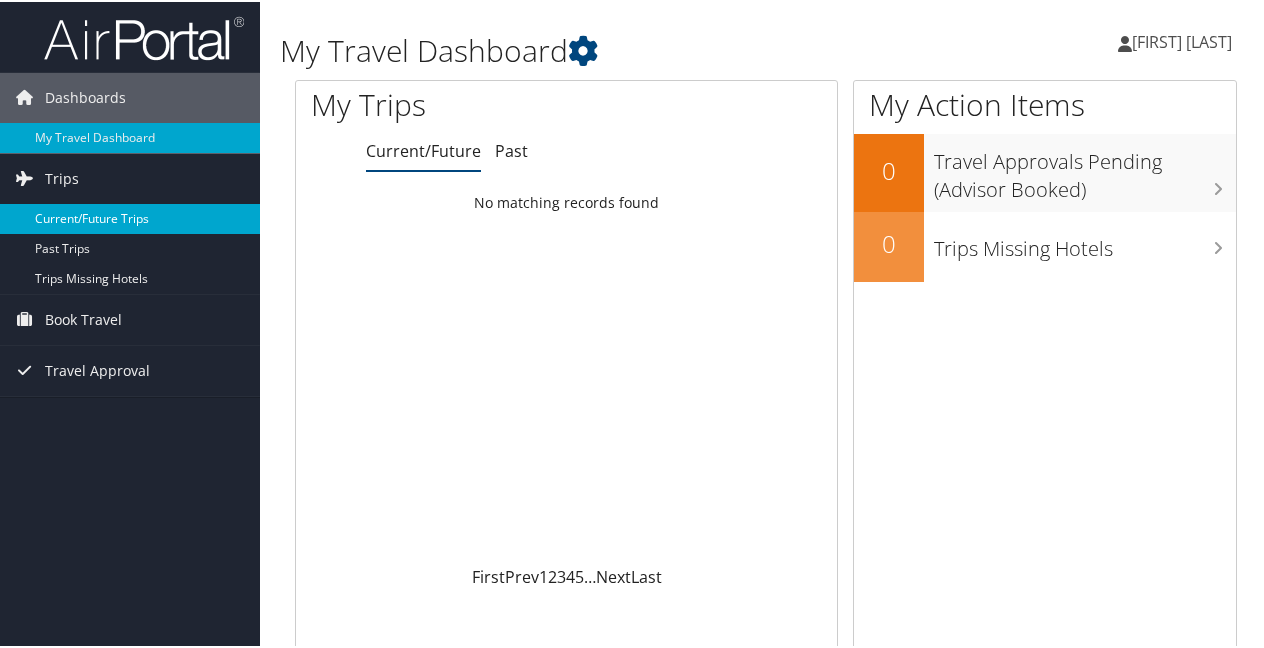click on "Current/Future Trips" at bounding box center [130, 217] 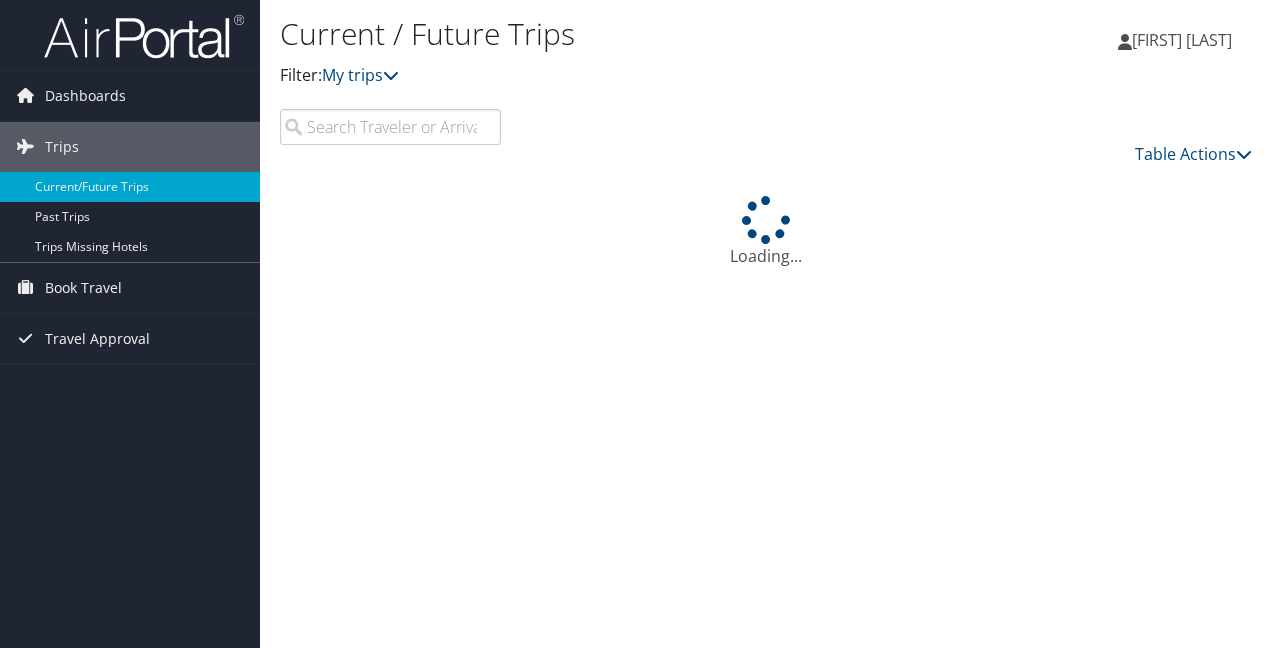 scroll, scrollTop: 0, scrollLeft: 0, axis: both 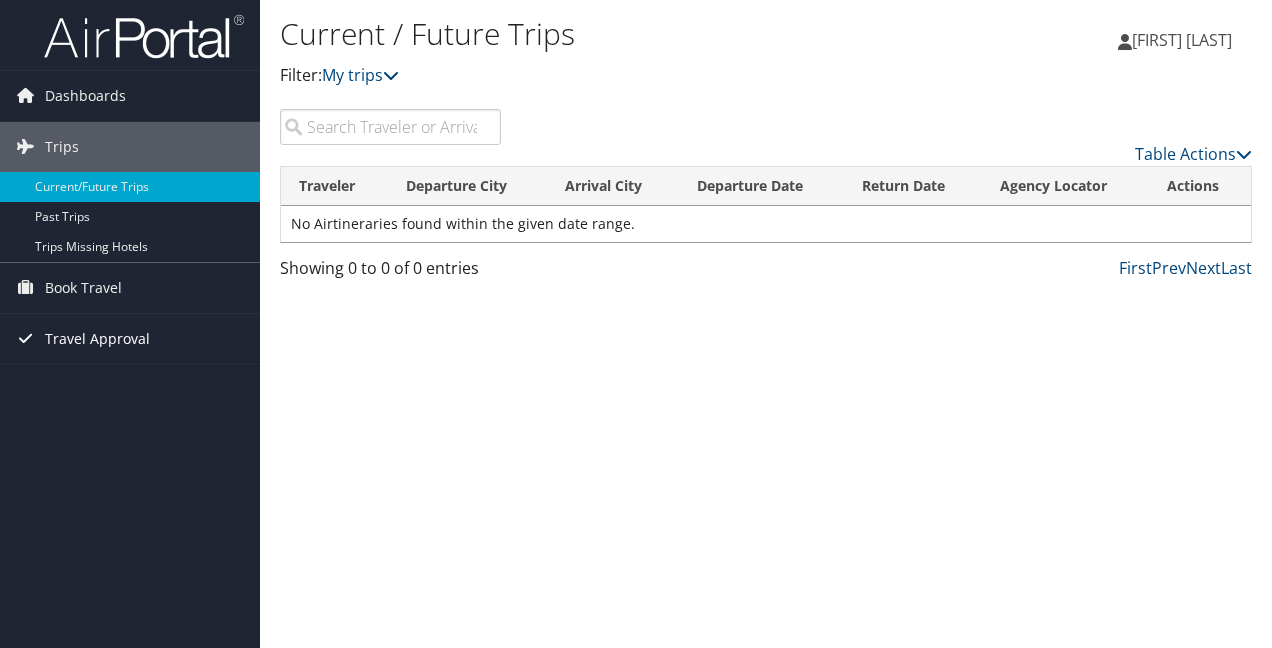 click on "Travel Approval" at bounding box center (97, 339) 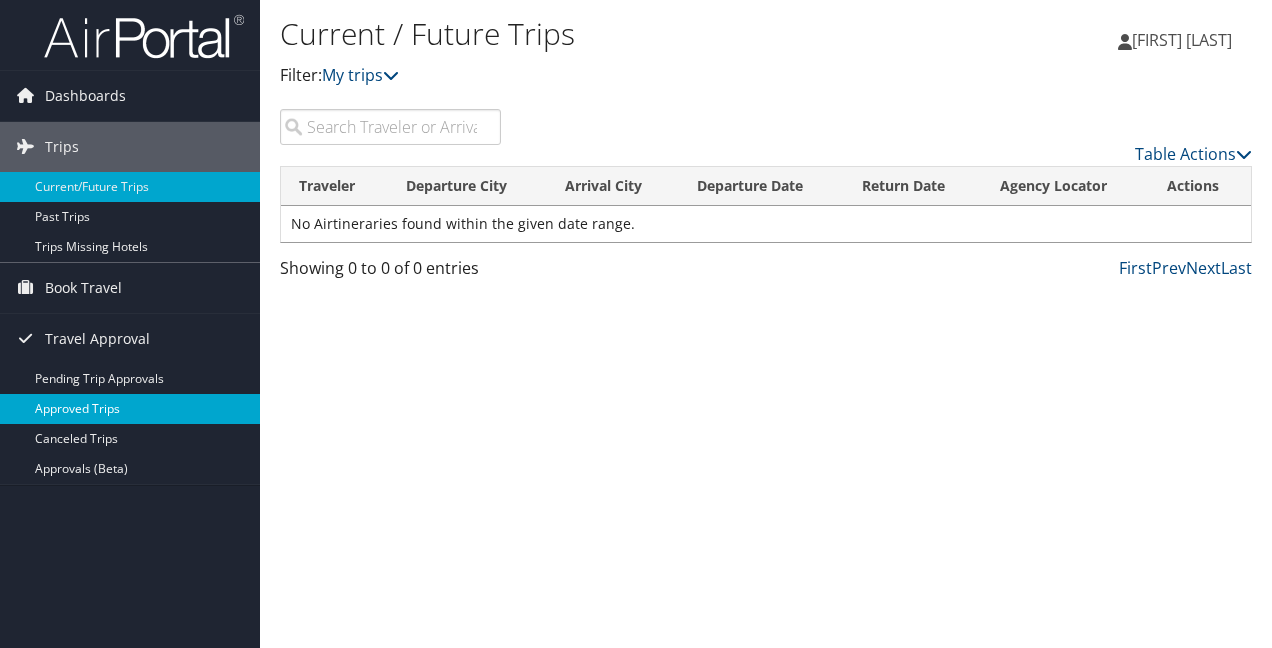 click on "Approved Trips" at bounding box center (130, 409) 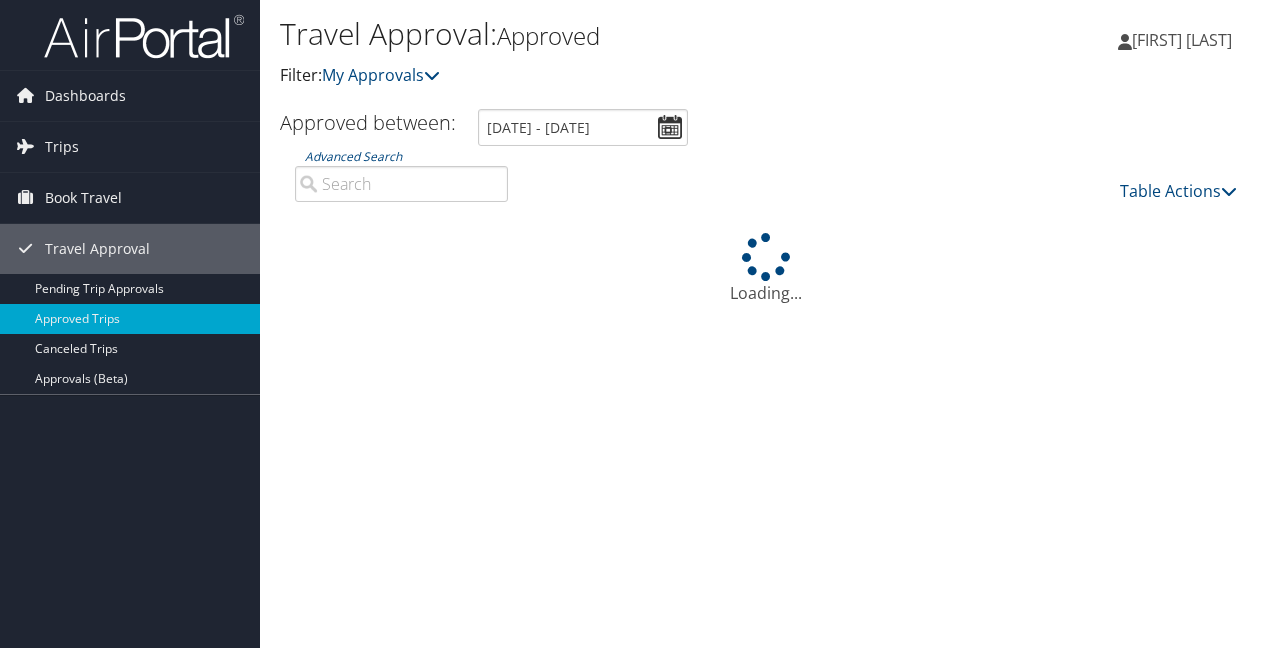 scroll, scrollTop: 0, scrollLeft: 0, axis: both 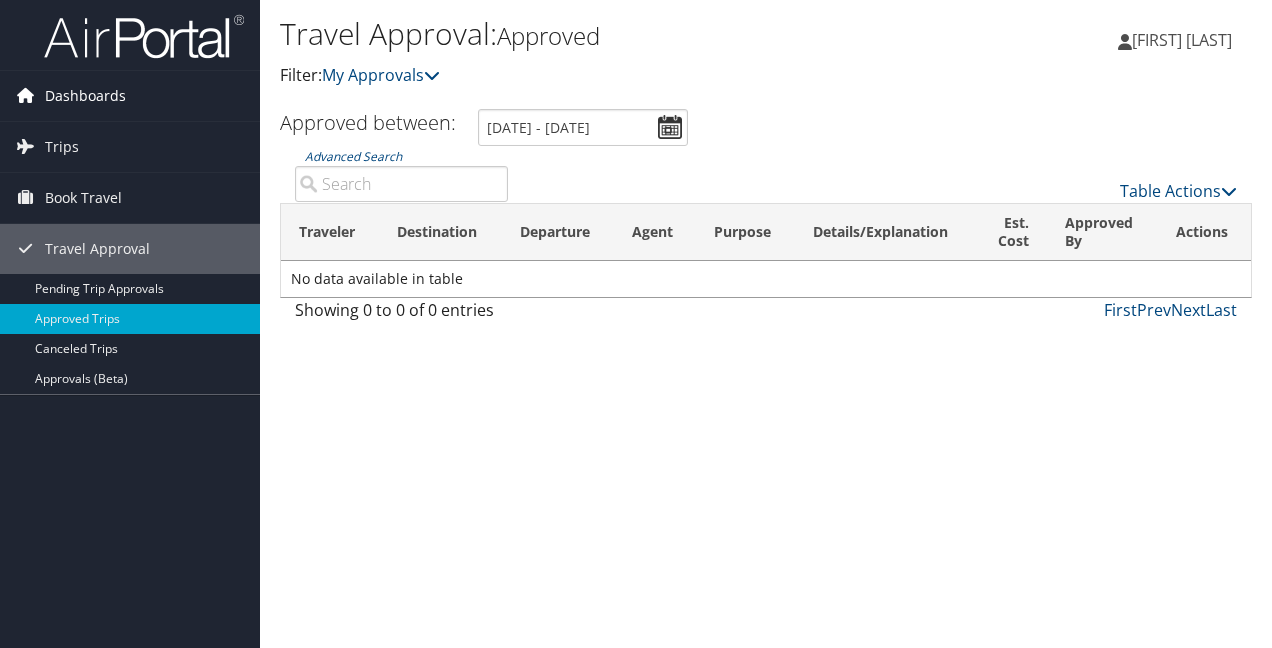 click on "Dashboards" at bounding box center [85, 96] 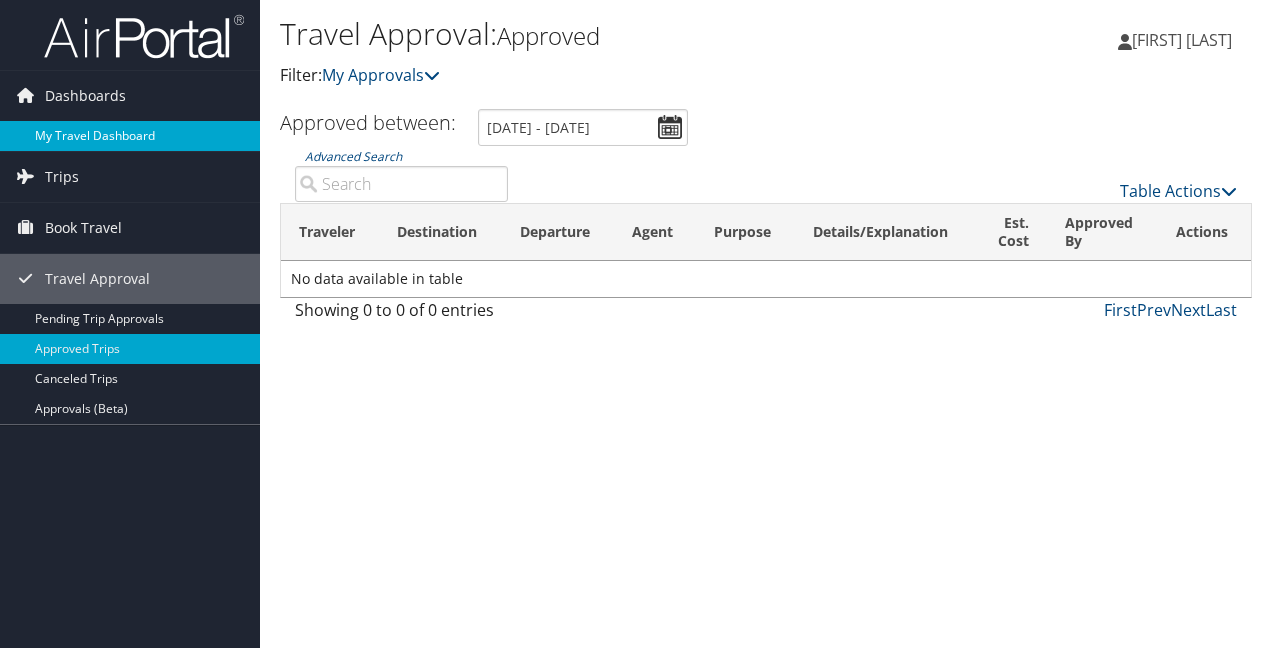 click on "My Travel Dashboard" at bounding box center (130, 136) 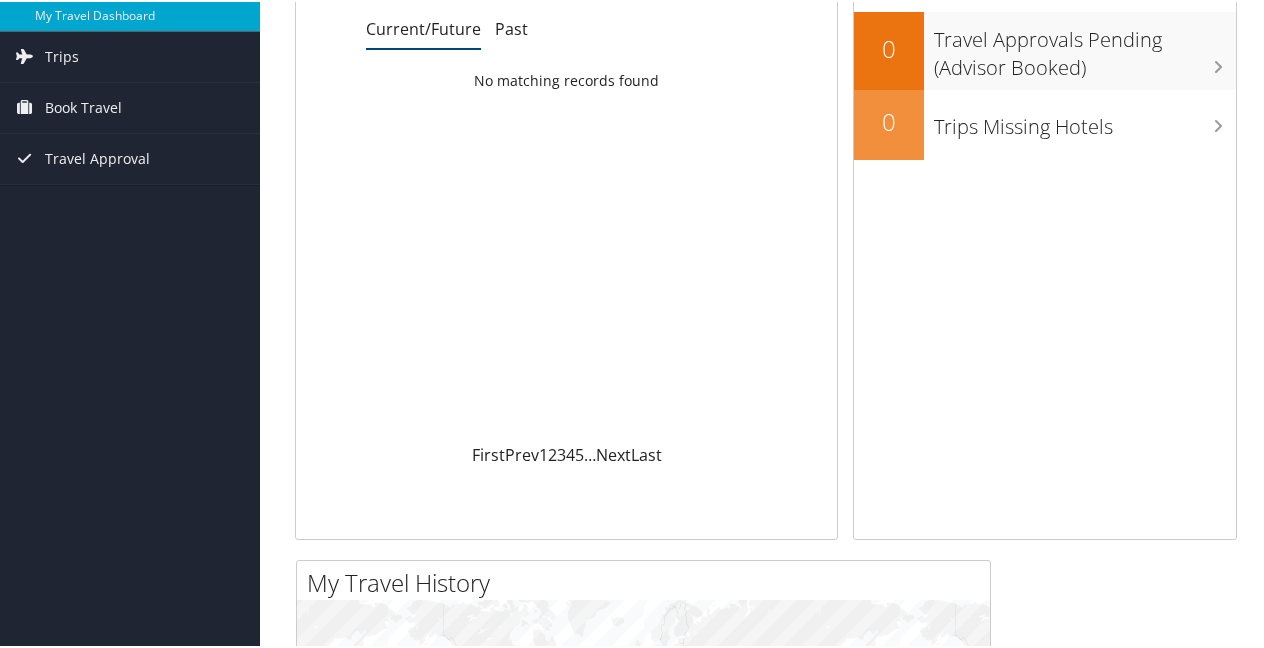scroll, scrollTop: 0, scrollLeft: 0, axis: both 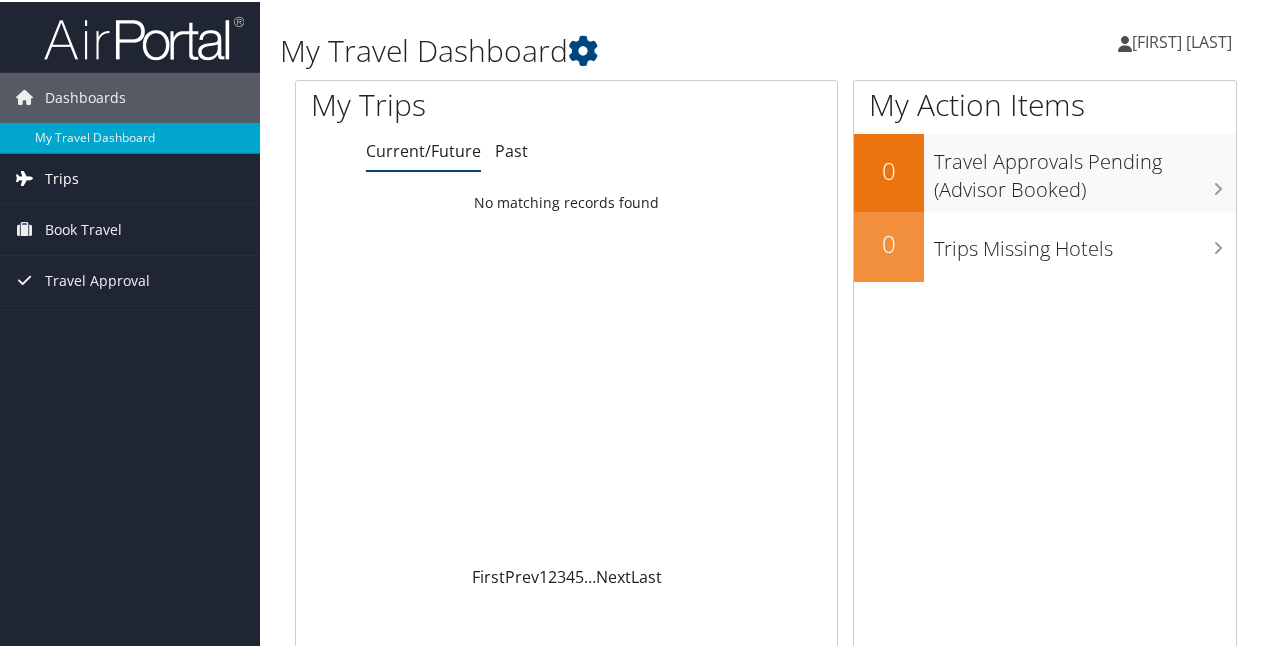 click on "Trips" at bounding box center [62, 177] 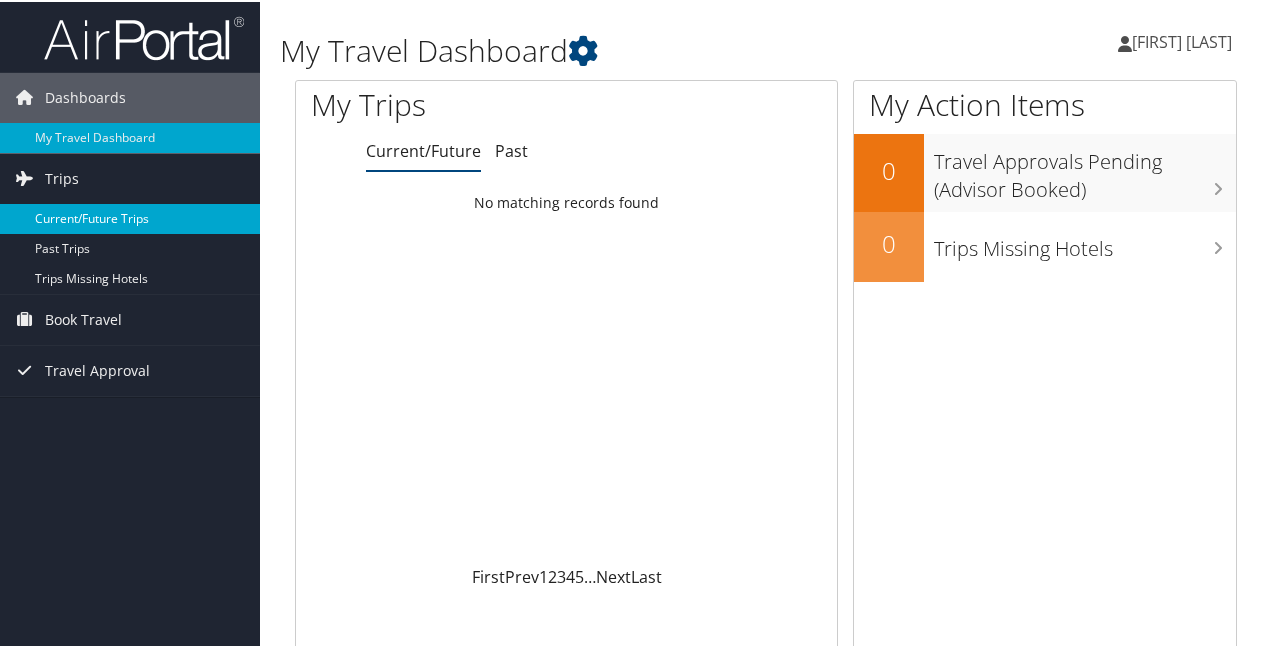 click on "Current/Future Trips" at bounding box center [130, 217] 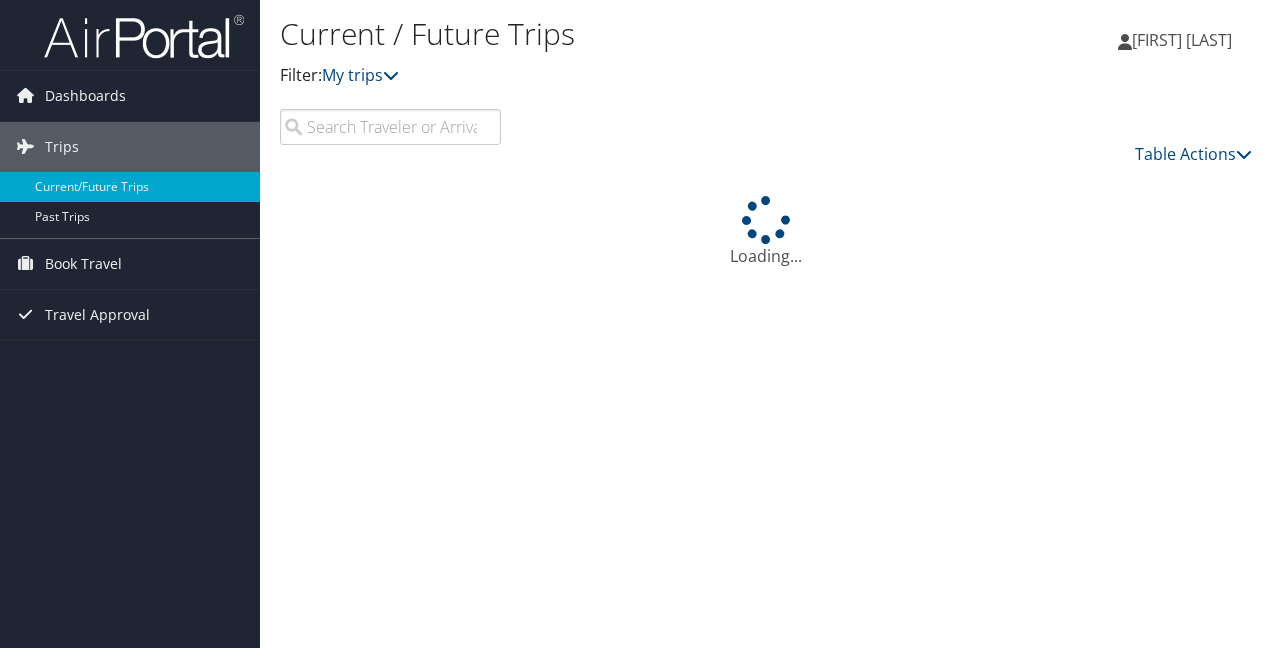 scroll, scrollTop: 0, scrollLeft: 0, axis: both 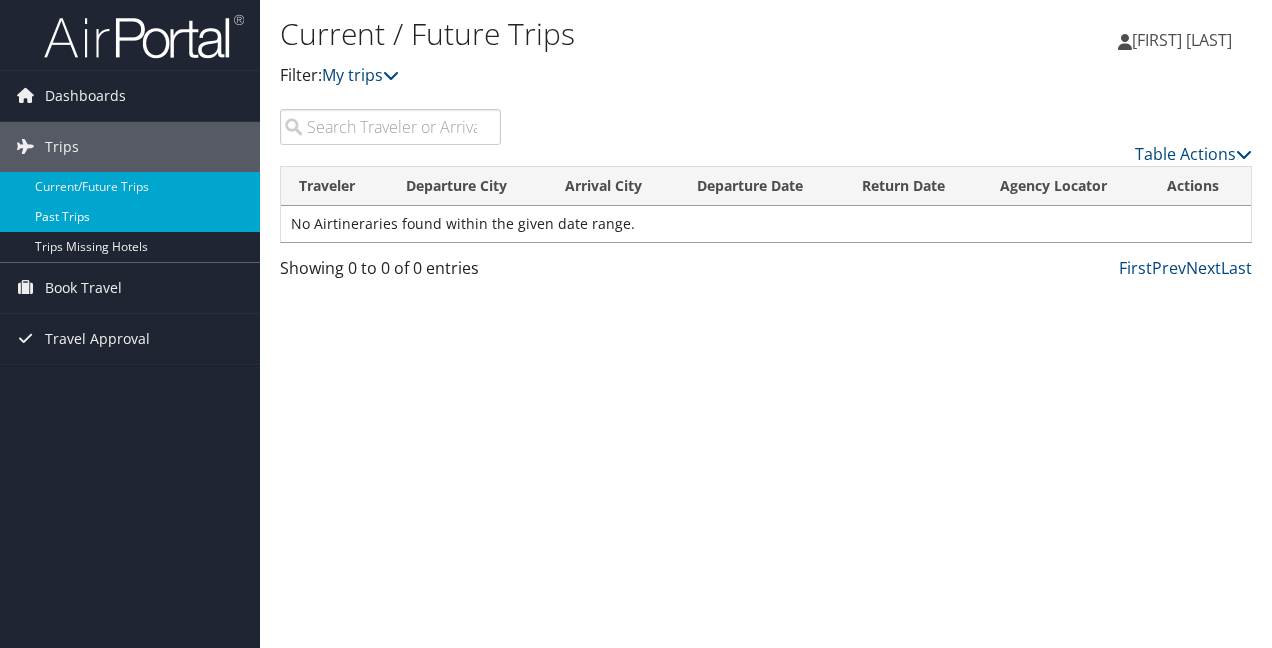 click on "Past Trips" at bounding box center [130, 217] 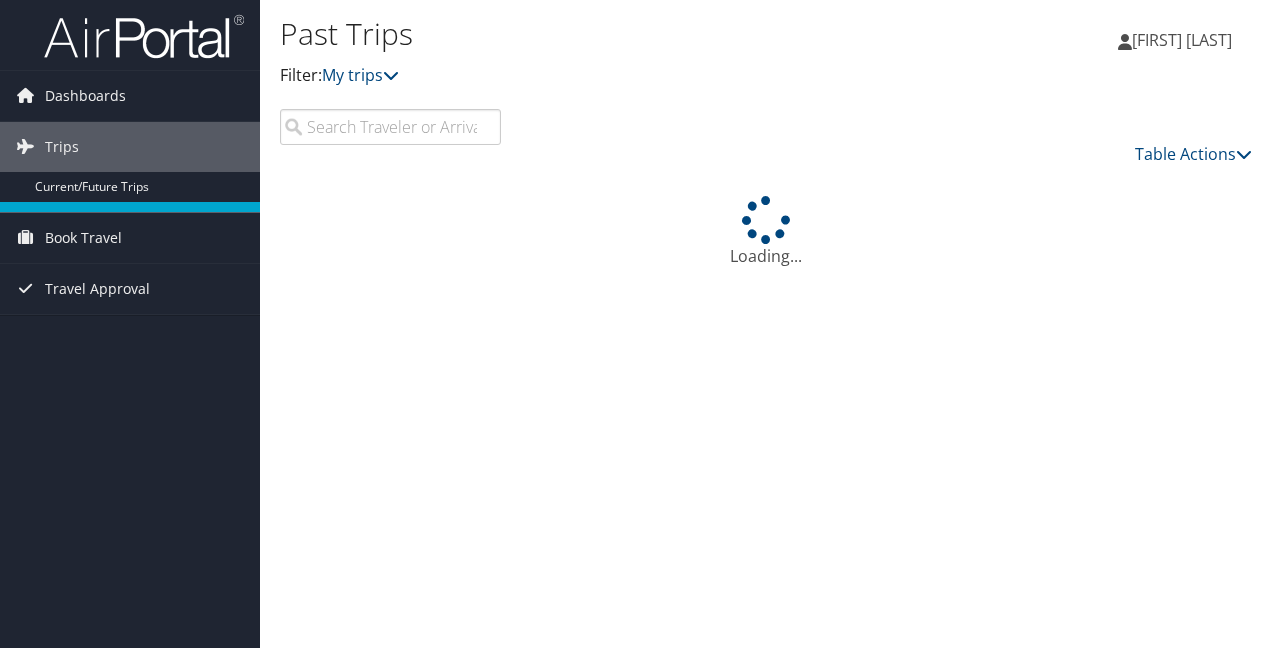 scroll, scrollTop: 0, scrollLeft: 0, axis: both 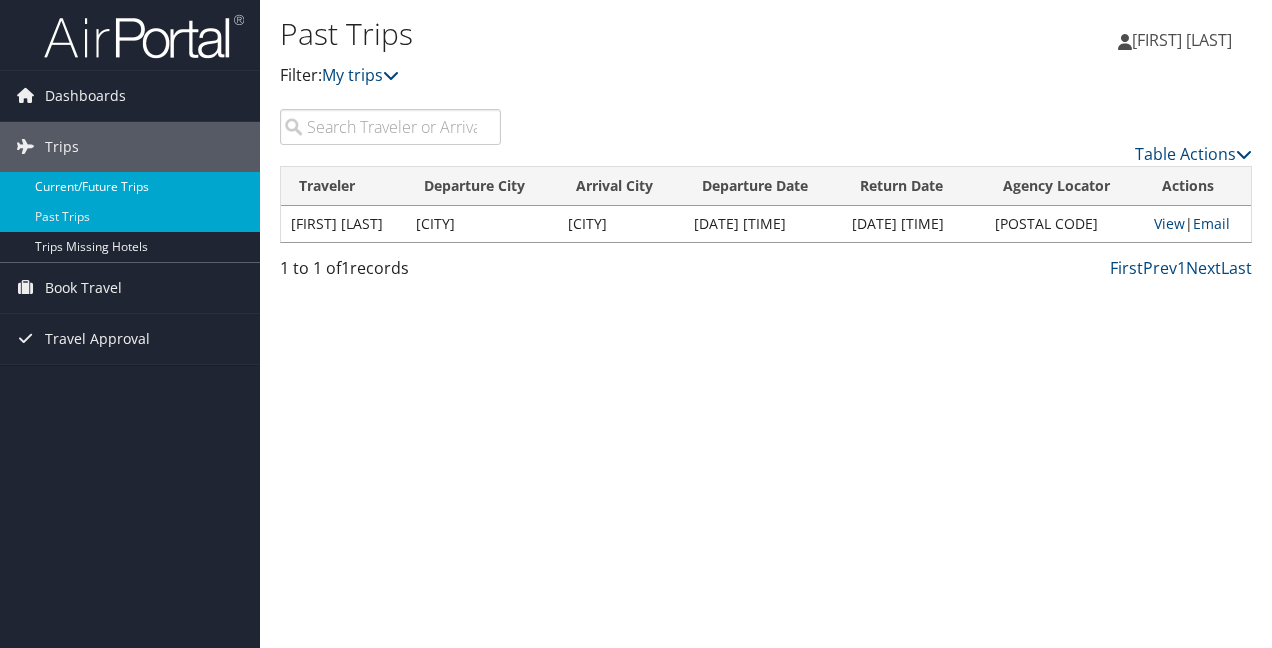click on "Current/Future Trips" at bounding box center [130, 187] 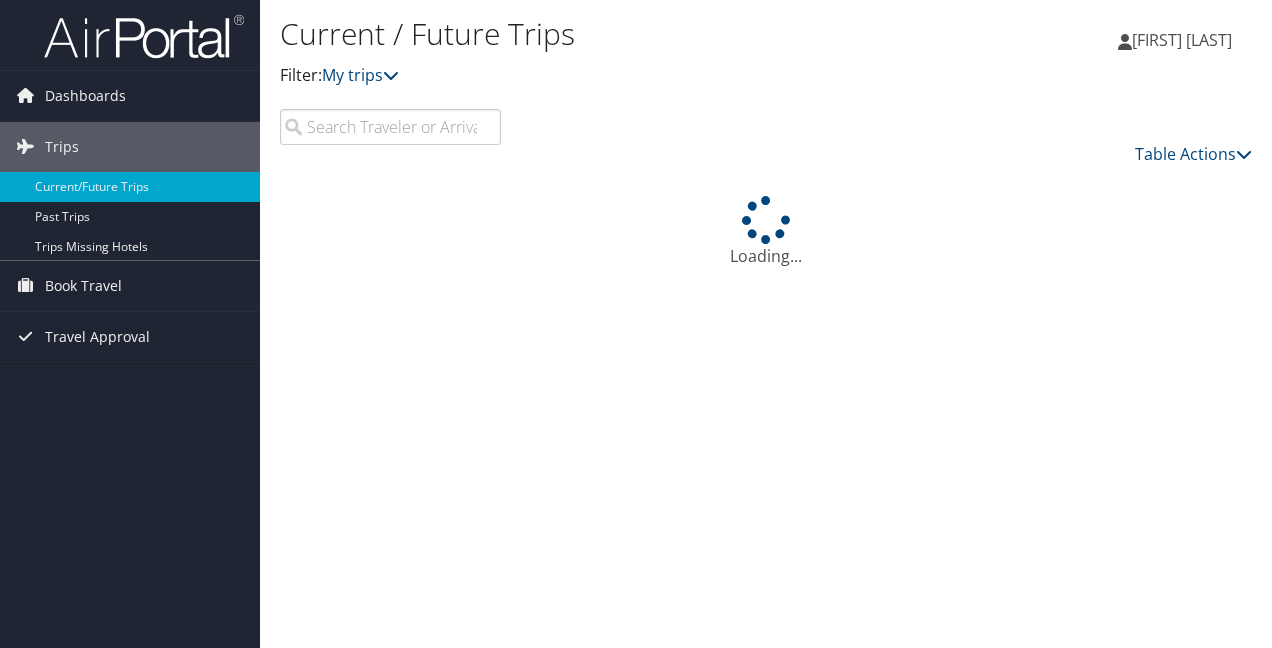 scroll, scrollTop: 0, scrollLeft: 0, axis: both 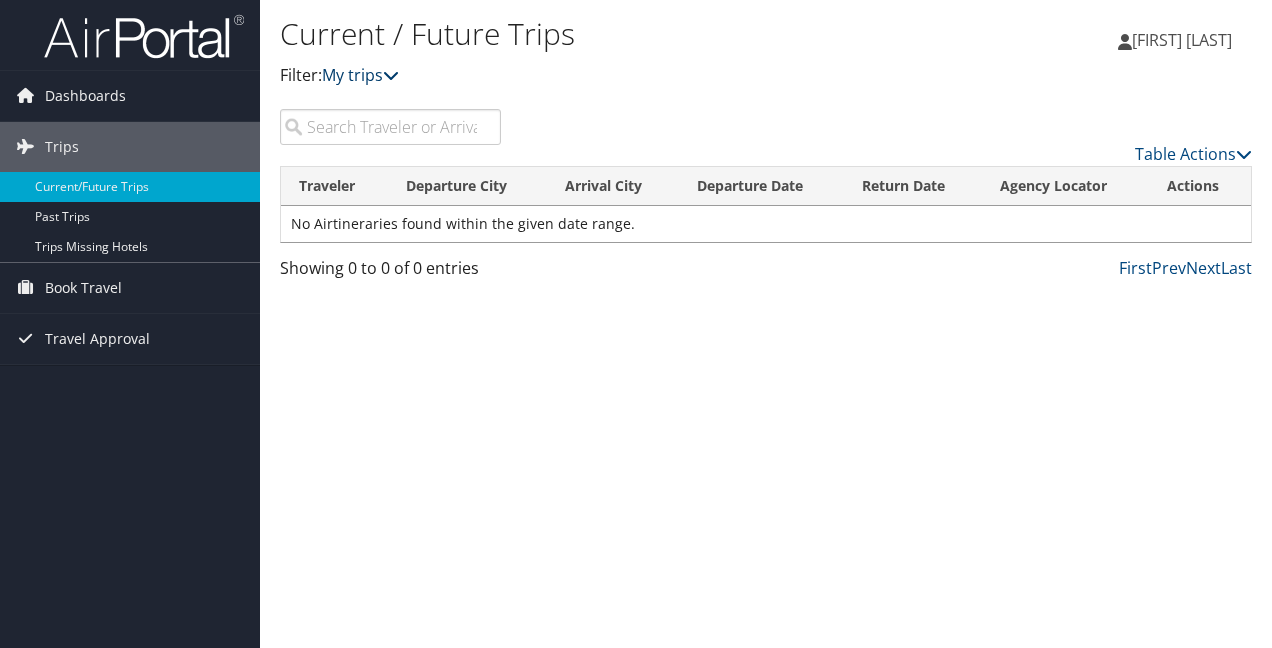 click at bounding box center (391, 75) 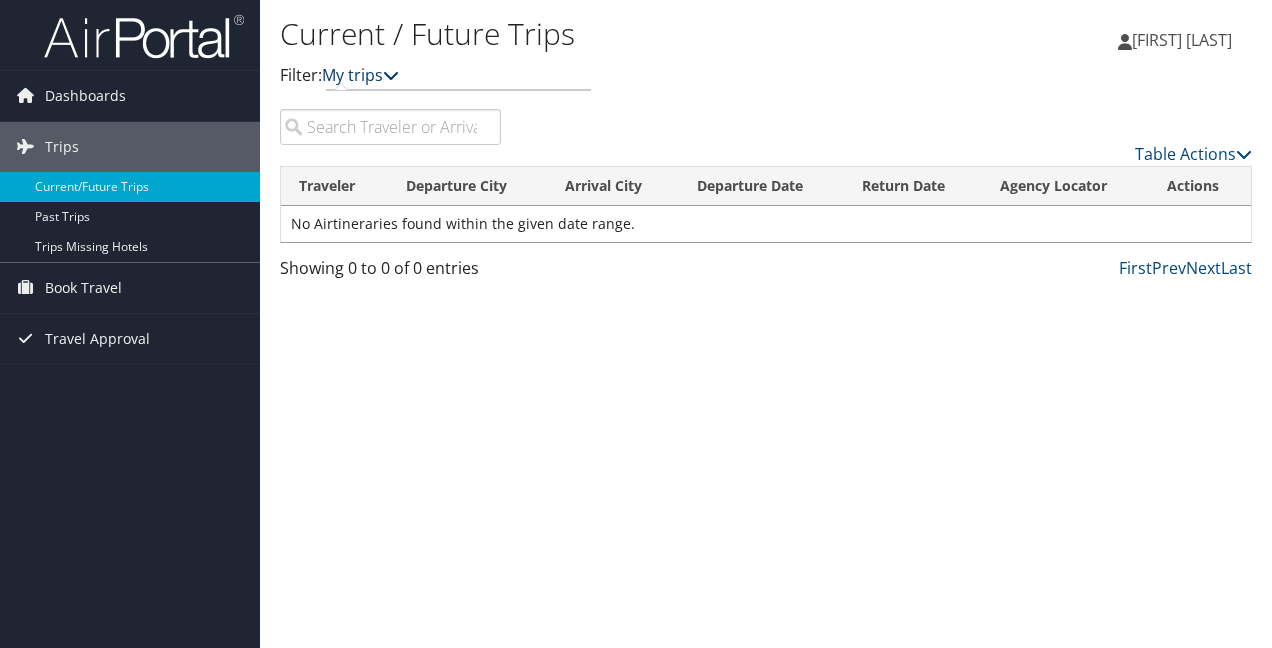 click on "My trips" at bounding box center (360, 75) 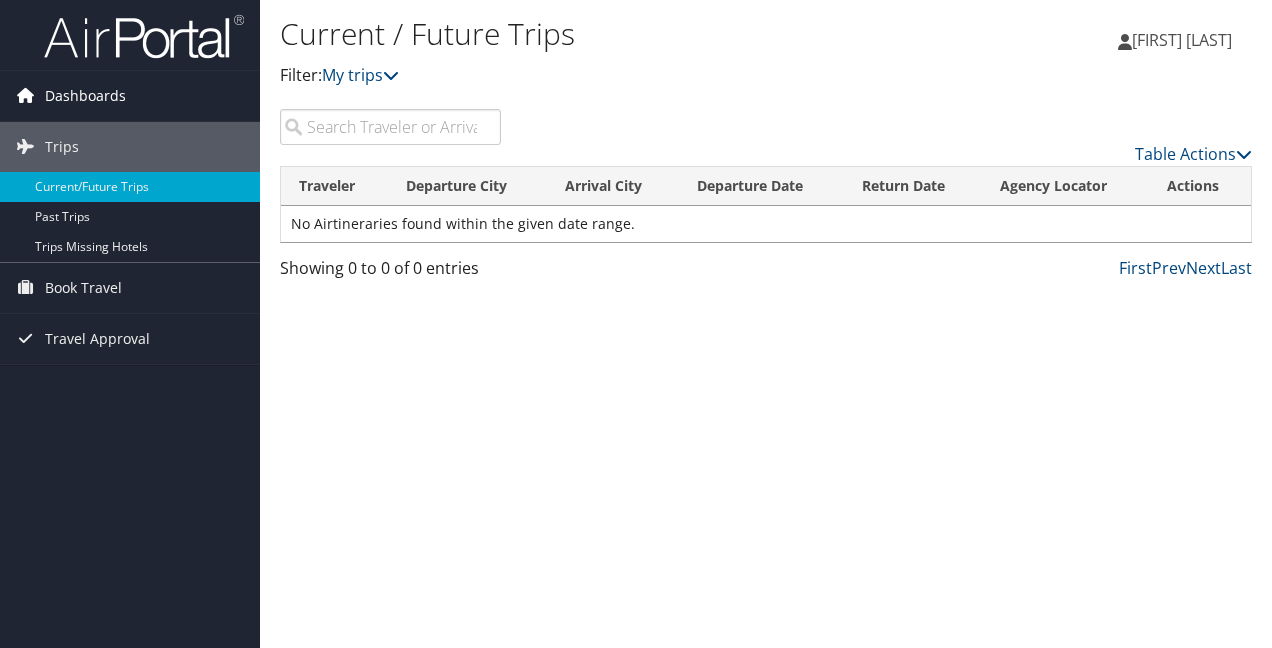 click on "Dashboards" at bounding box center [85, 96] 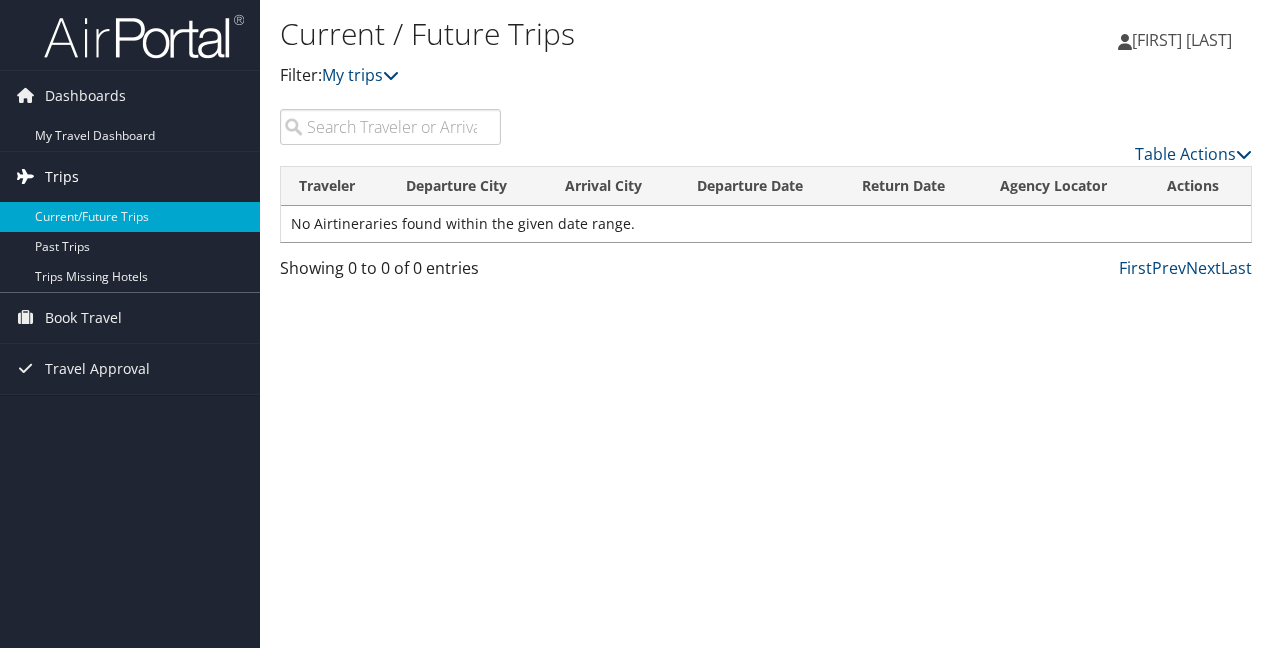 click on "Trips" at bounding box center [62, 177] 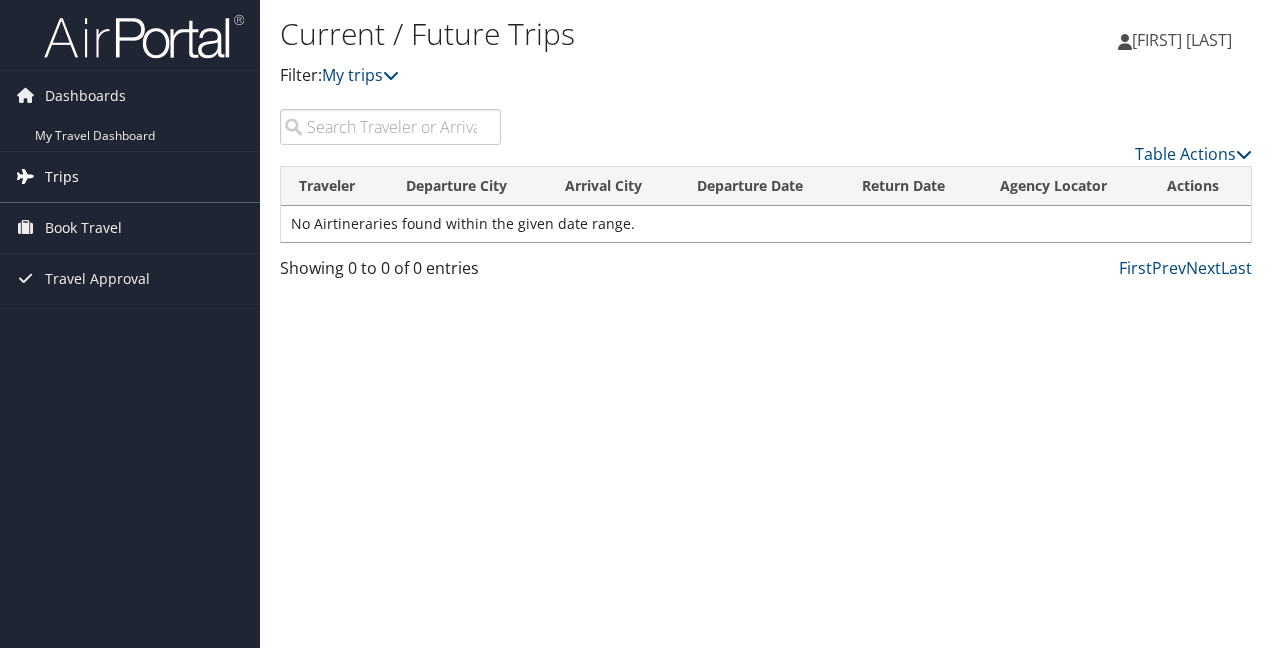 click on "Trips" at bounding box center [62, 177] 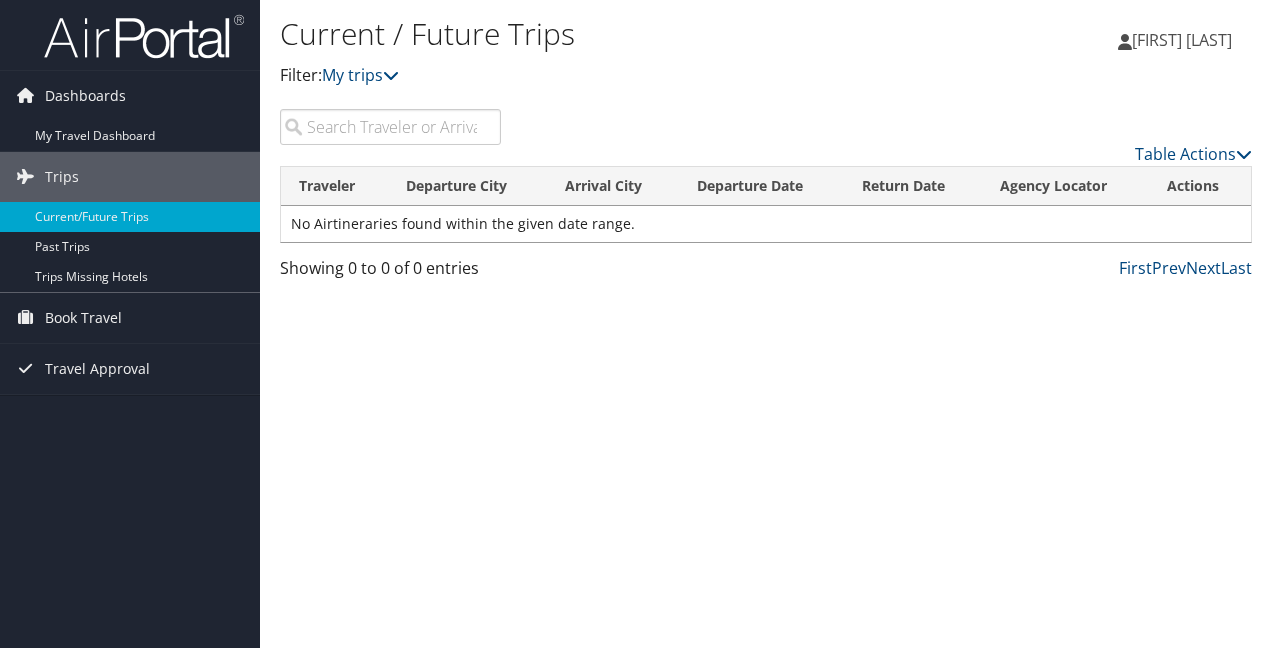 click on "[FIRST] [LAST]" at bounding box center [1182, 40] 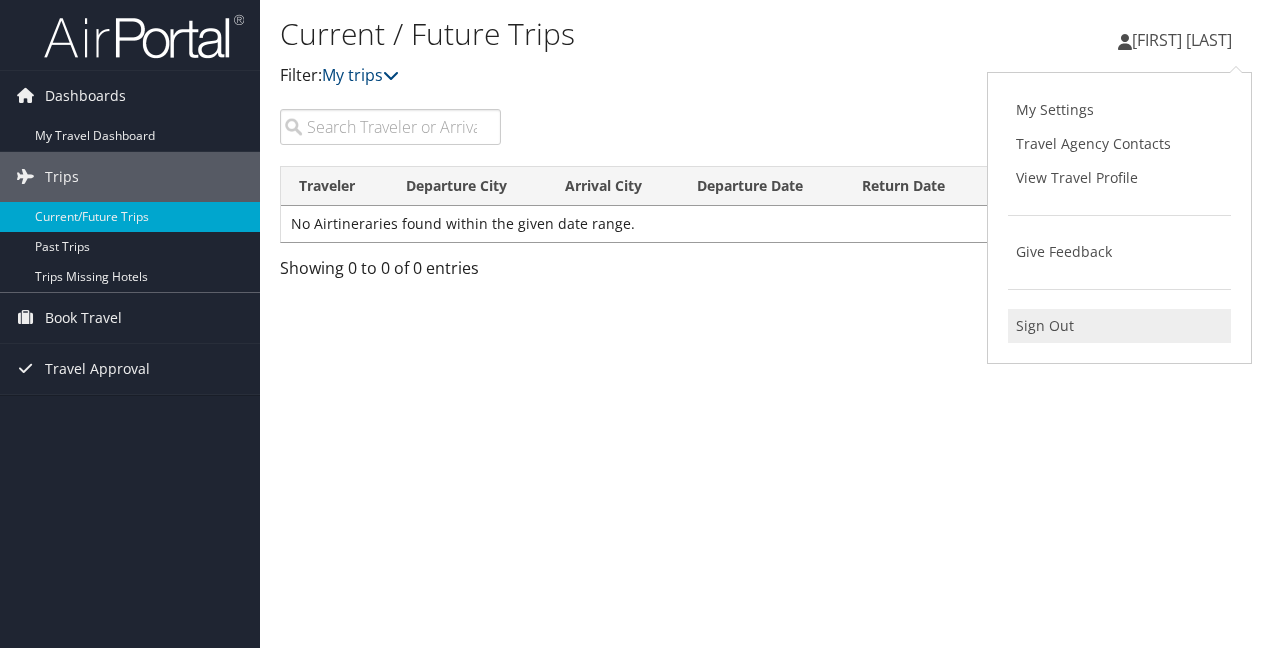 click on "Sign Out" at bounding box center (1119, 326) 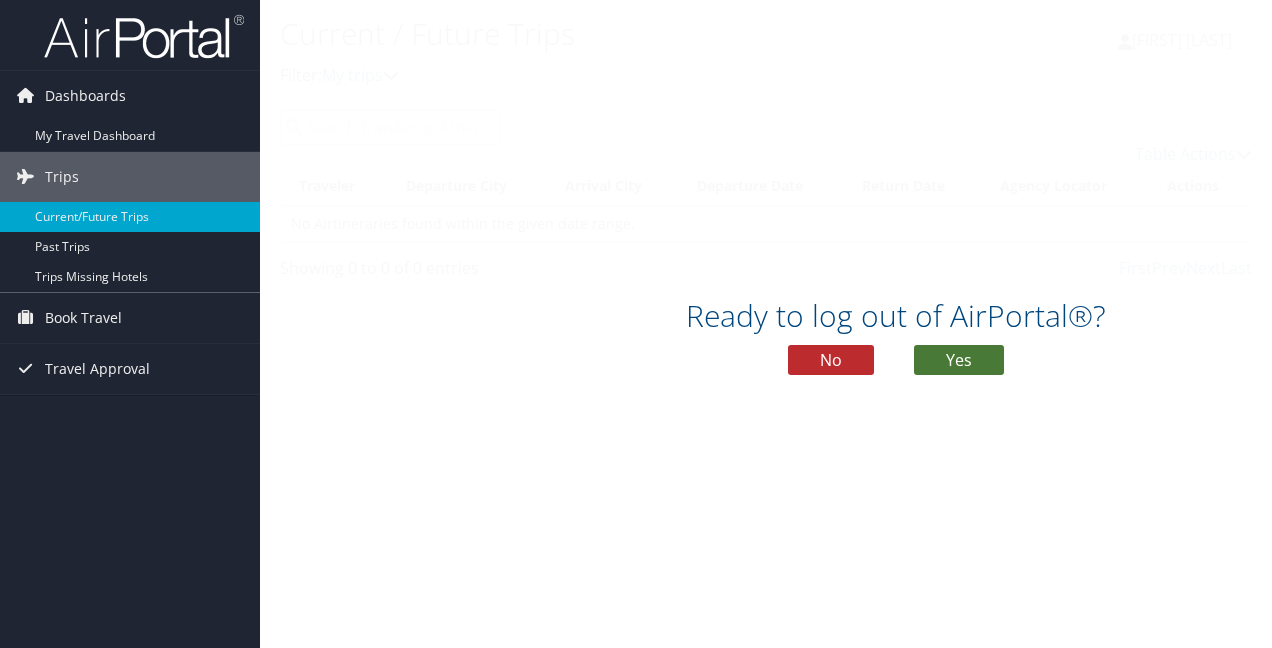 click on "Yes" at bounding box center (959, 360) 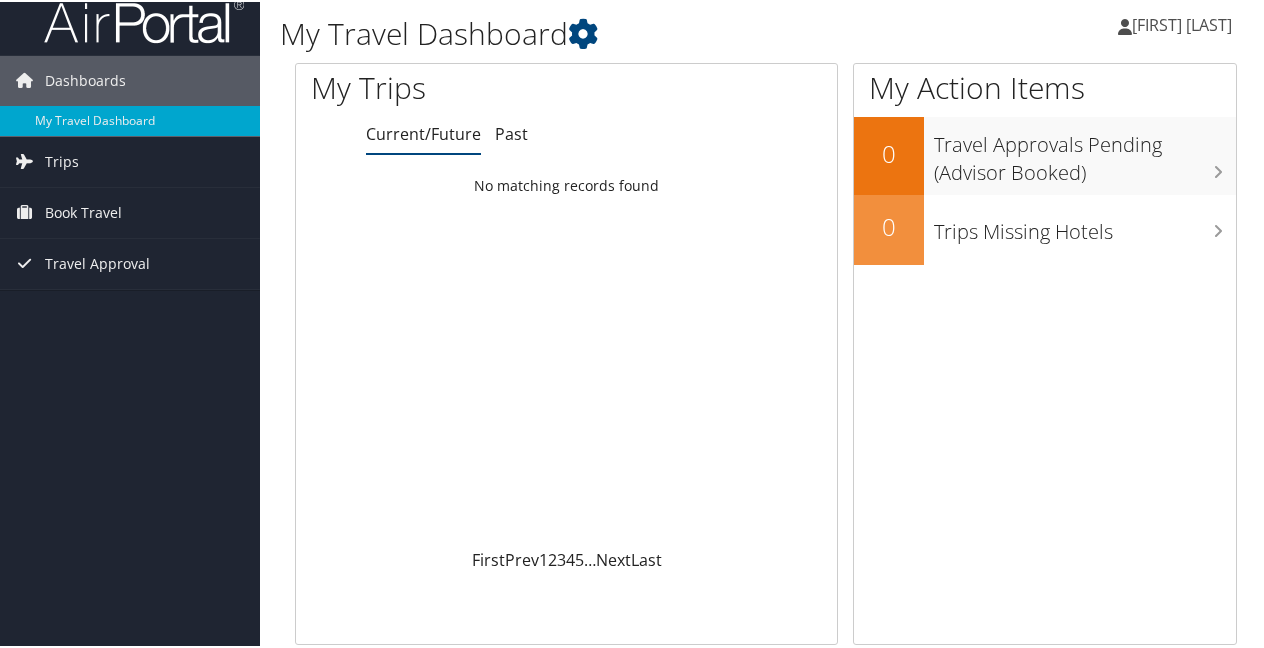 scroll, scrollTop: 0, scrollLeft: 0, axis: both 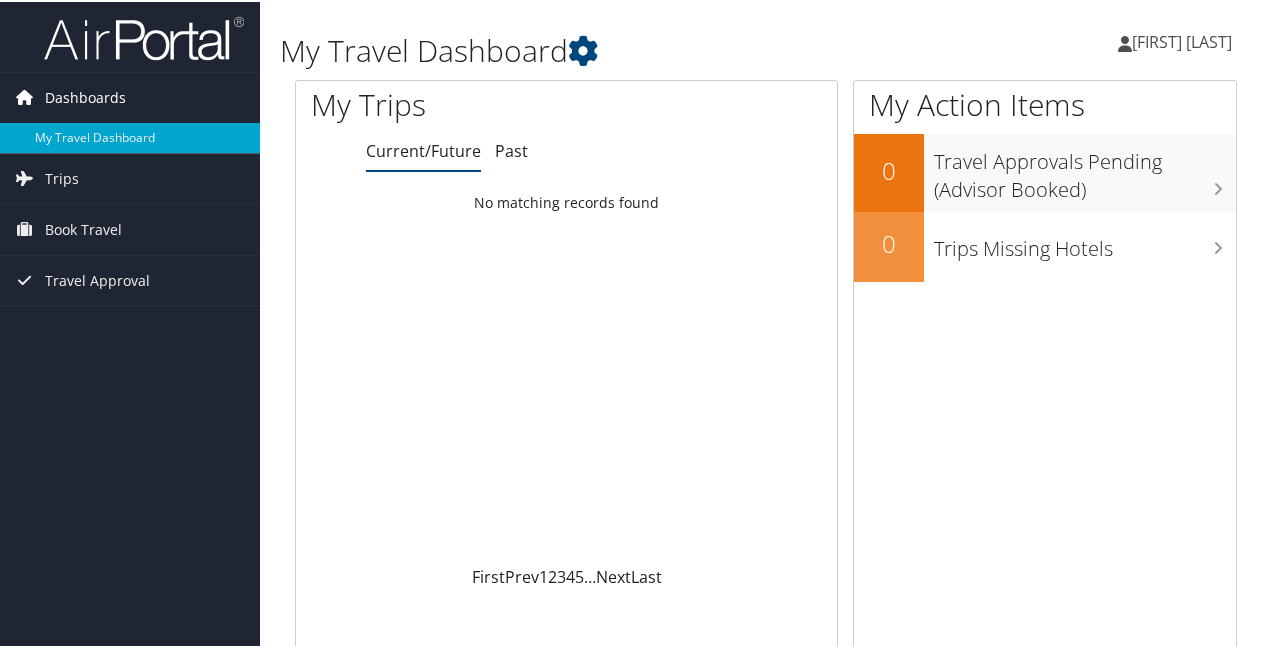 click on "Dashboards" at bounding box center [85, 96] 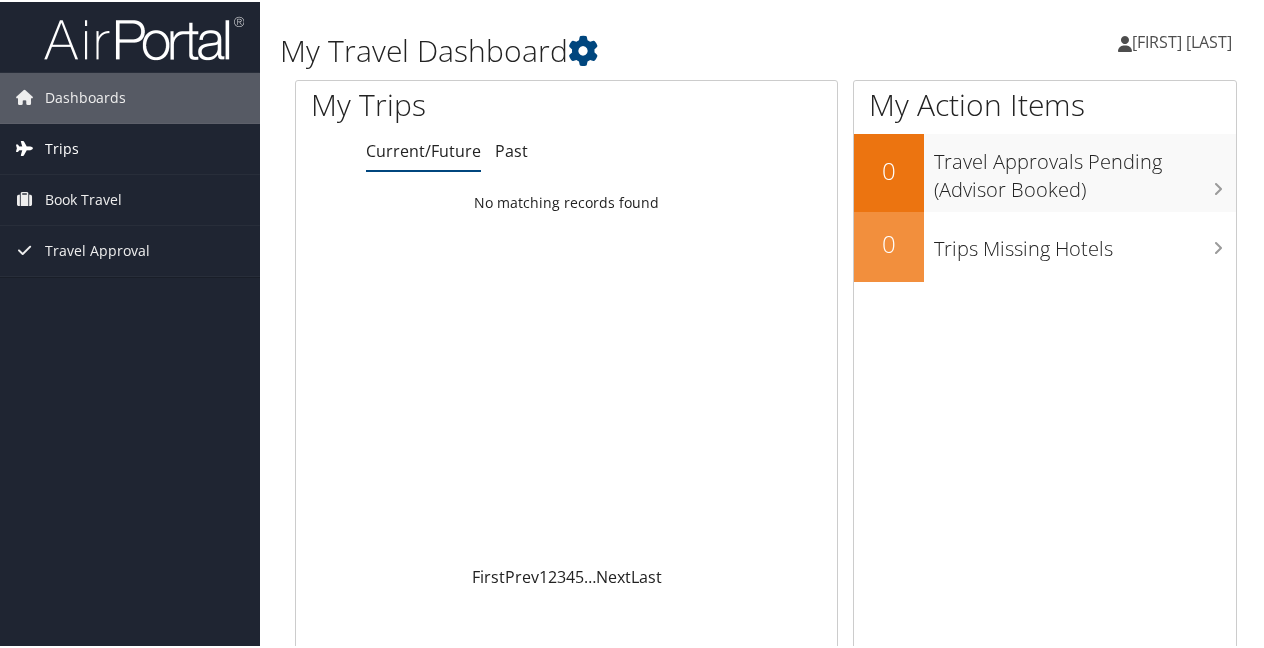 click on "Trips" at bounding box center (62, 147) 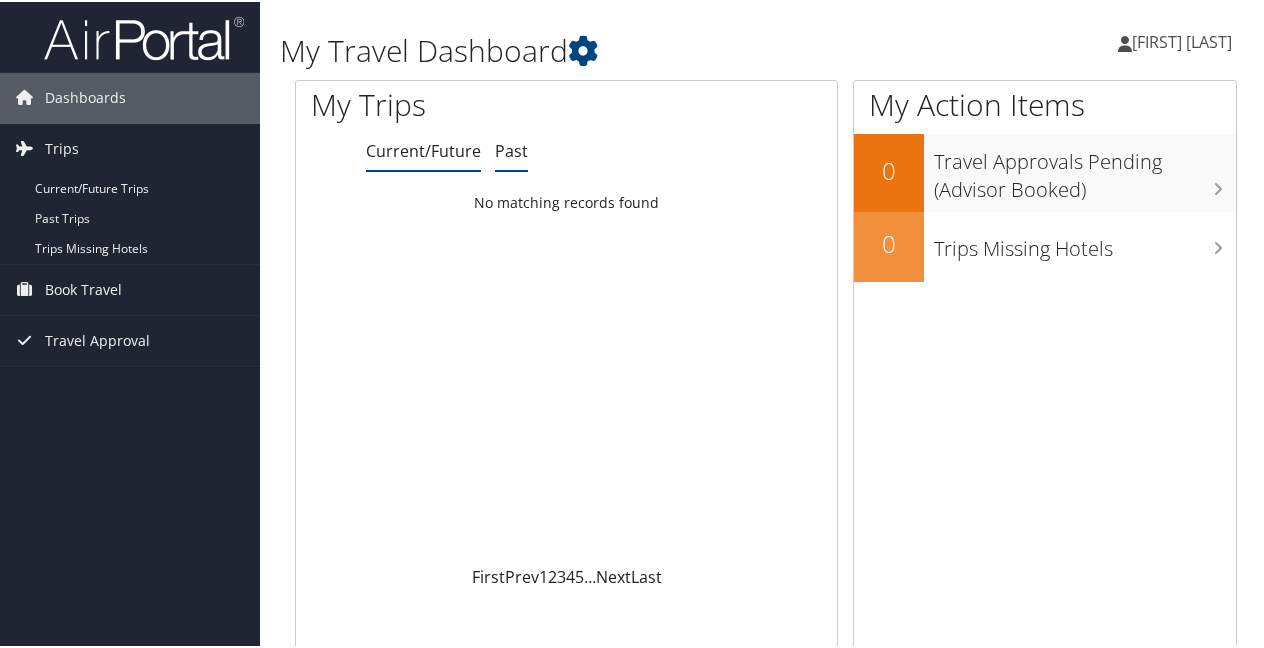 click on "Past" at bounding box center [511, 149] 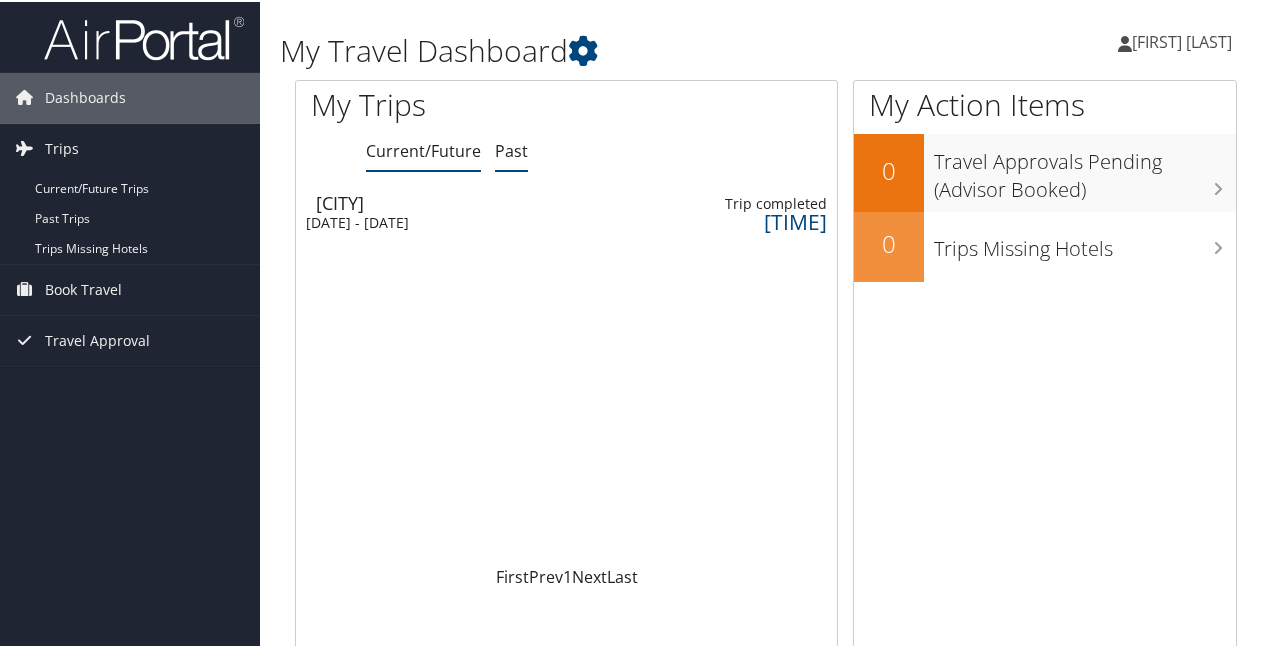 click on "Current/Future" at bounding box center [423, 149] 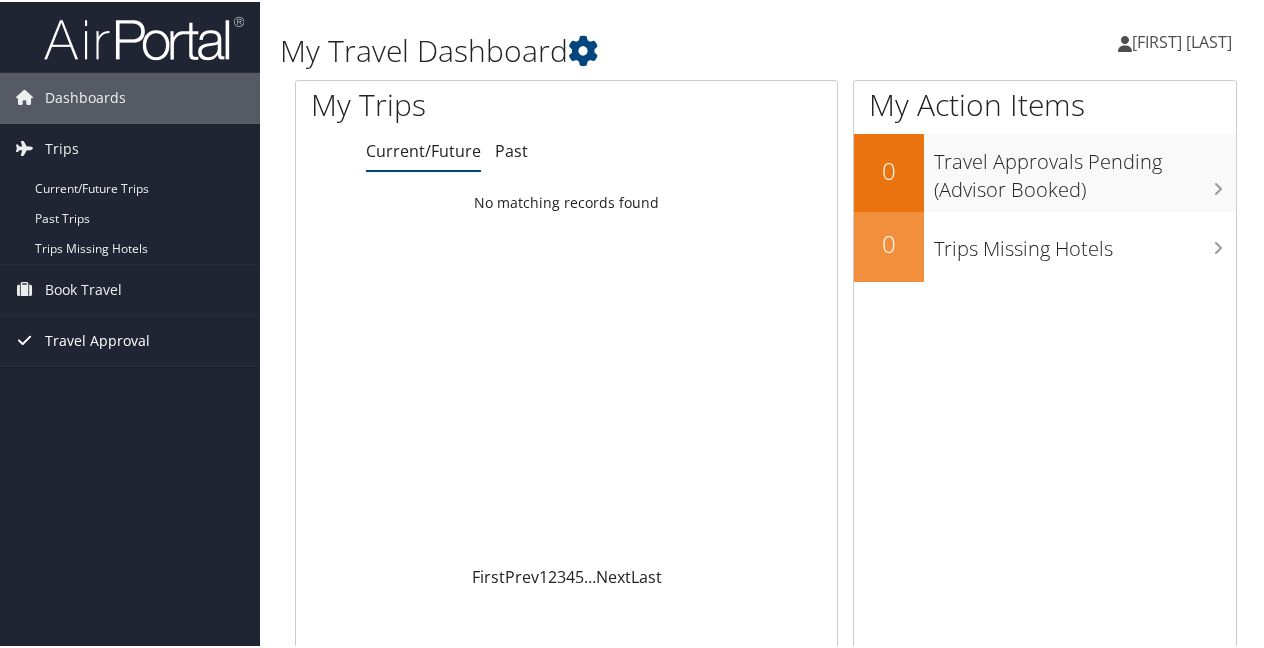 click on "Travel Approval" at bounding box center (97, 339) 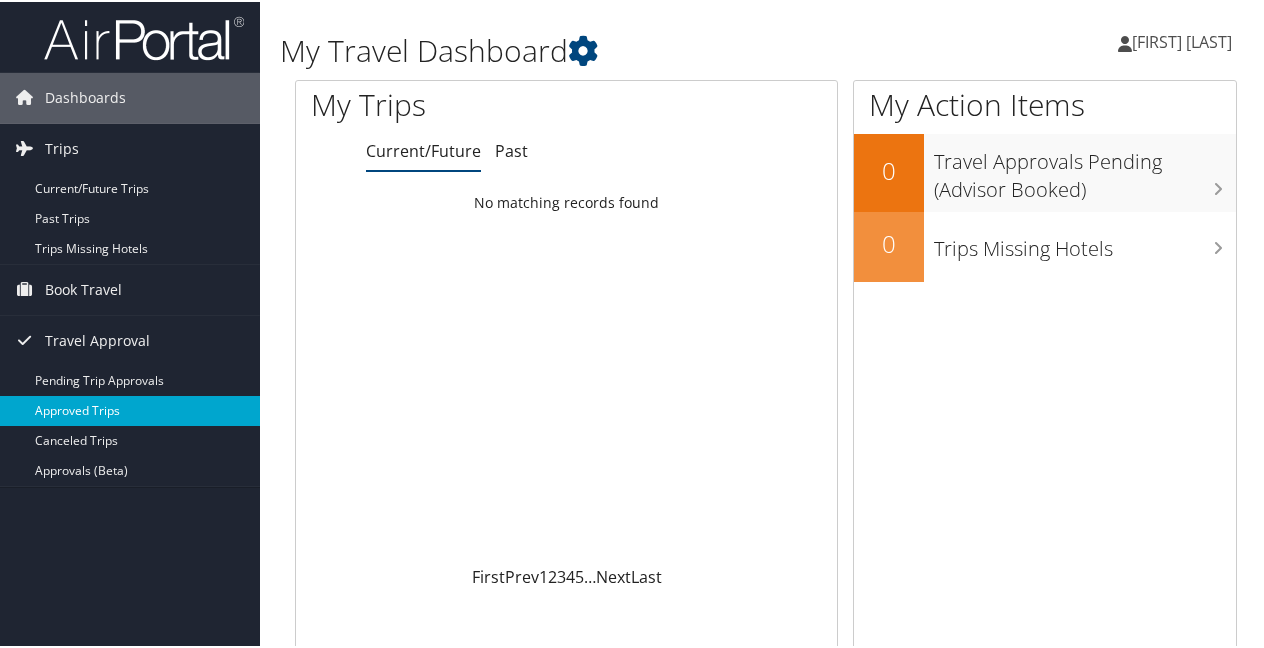 click on "Approved Trips" at bounding box center [130, 409] 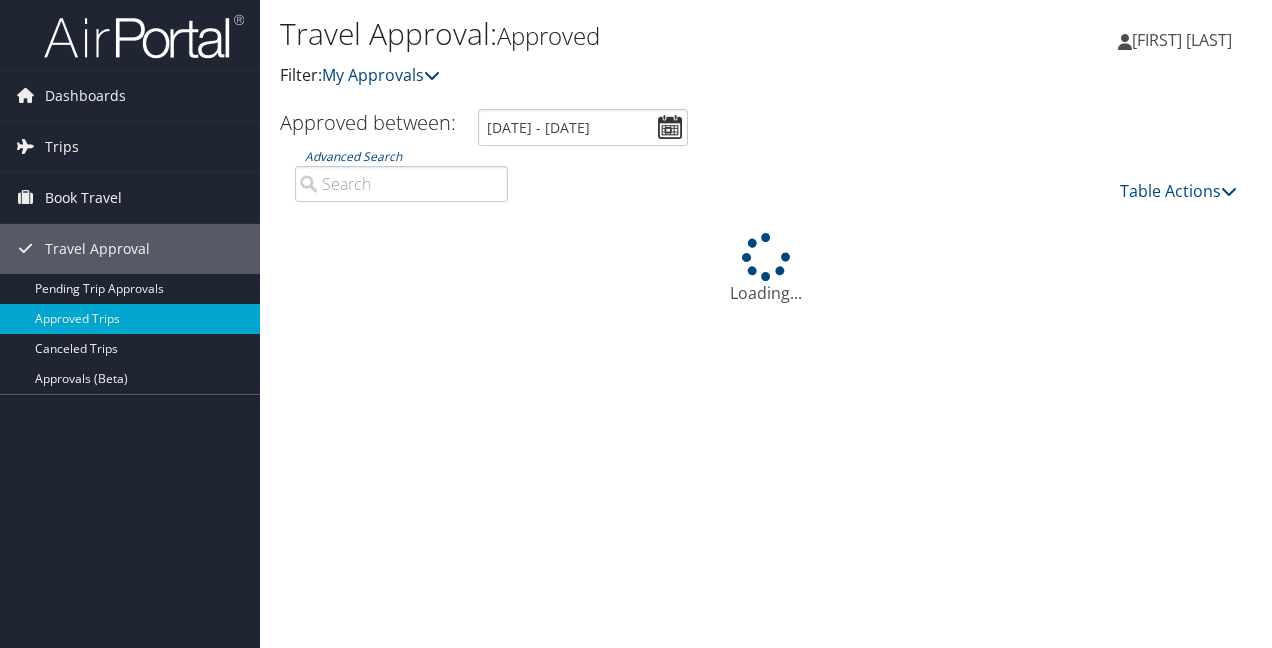 scroll, scrollTop: 0, scrollLeft: 0, axis: both 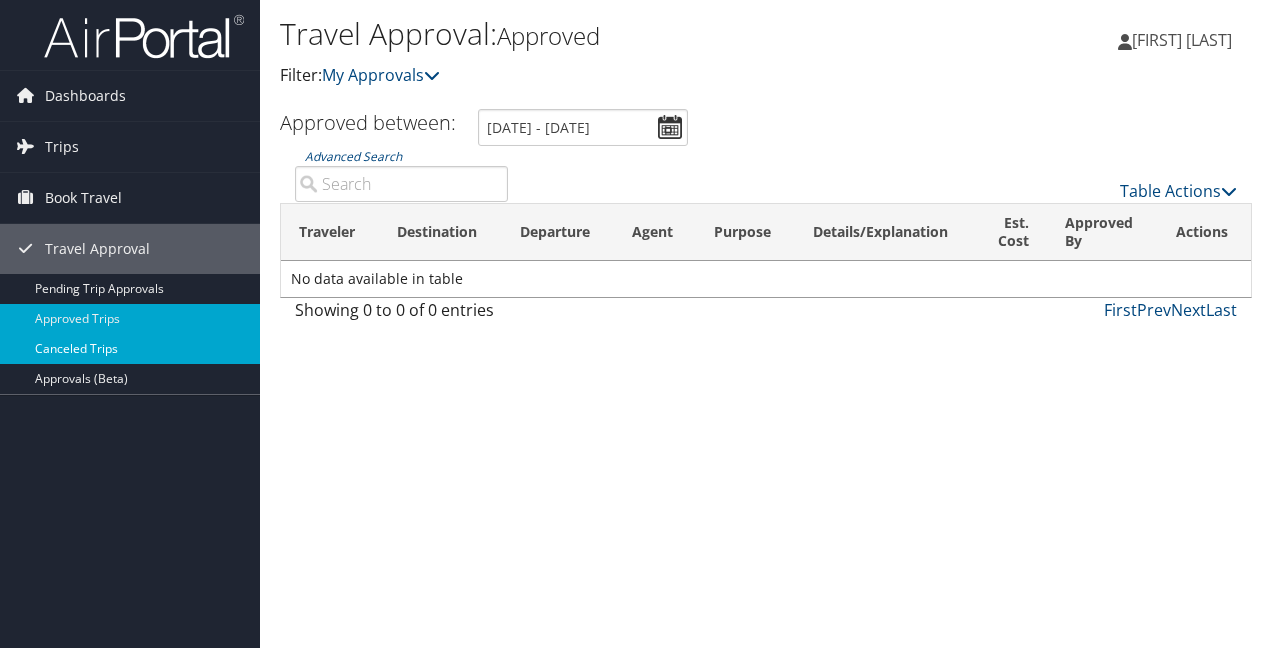 click on "Canceled Trips" at bounding box center [130, 349] 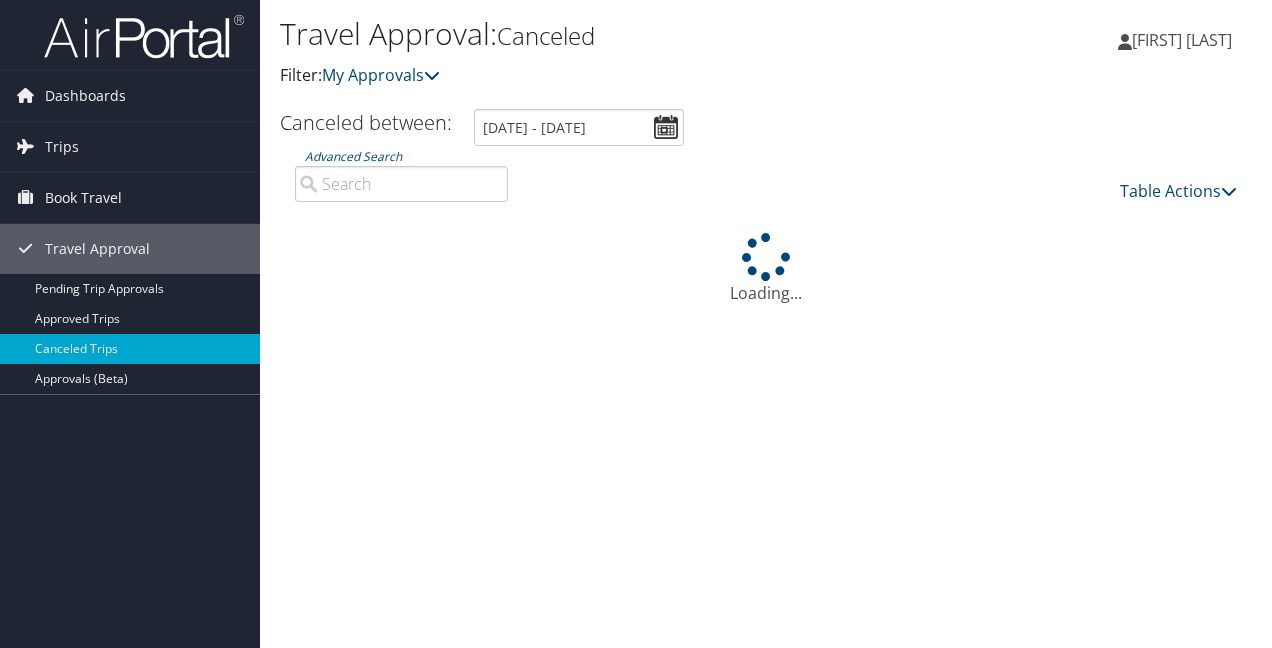 scroll, scrollTop: 0, scrollLeft: 0, axis: both 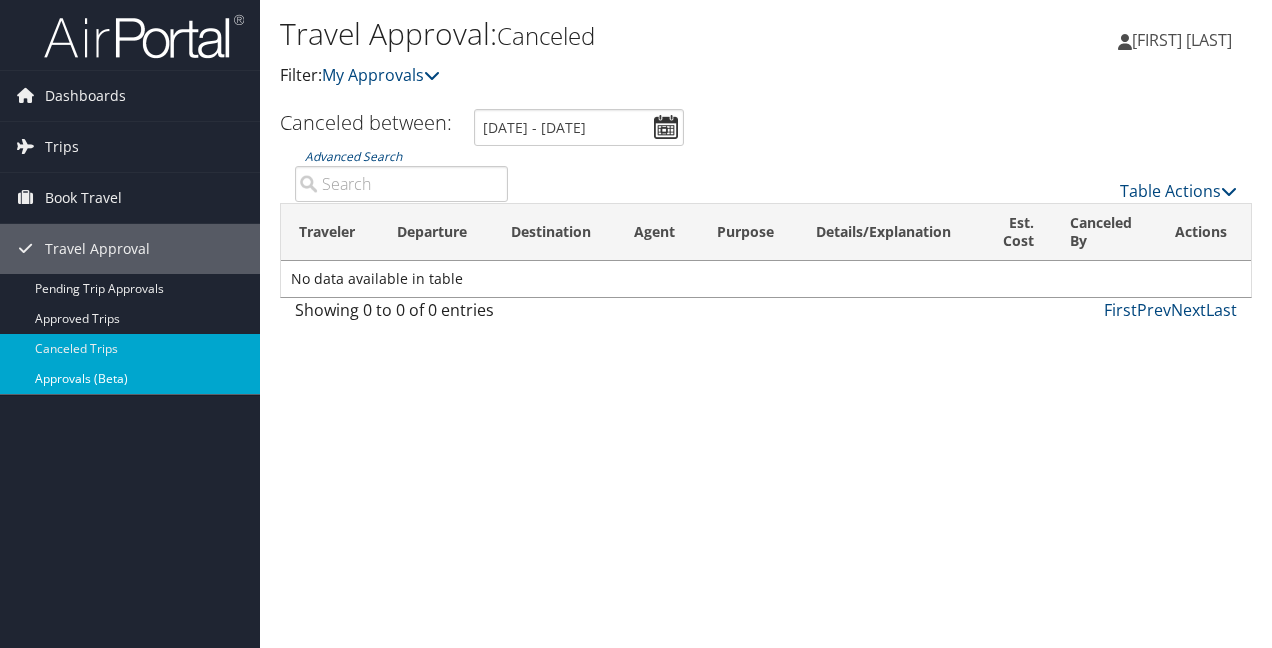 click on "Approvals (Beta)" at bounding box center [130, 379] 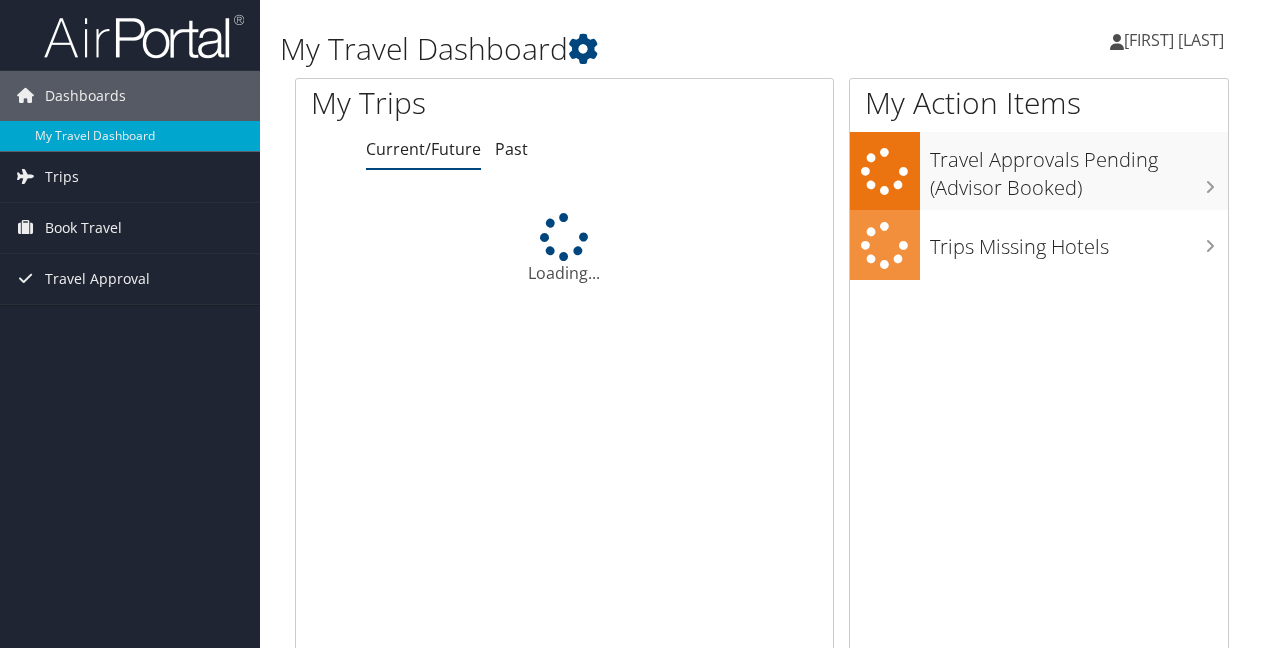 scroll, scrollTop: 0, scrollLeft: 0, axis: both 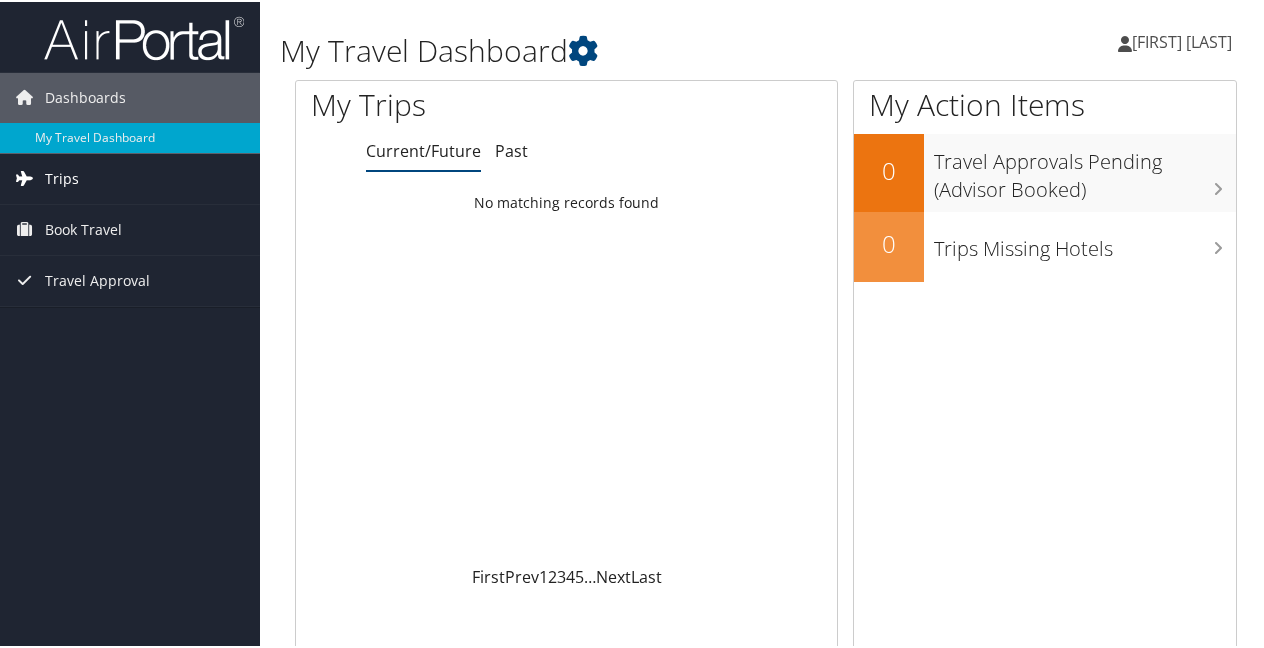 click on "Trips" at bounding box center (62, 177) 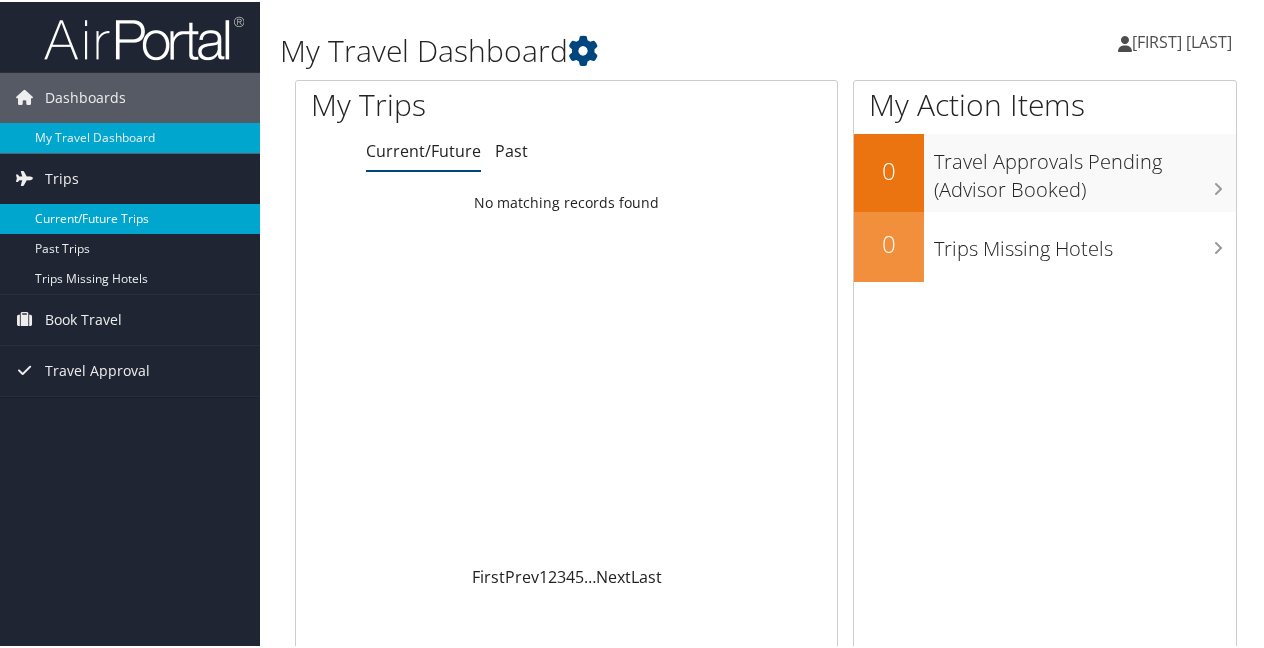 click on "Current/Future Trips" at bounding box center [130, 217] 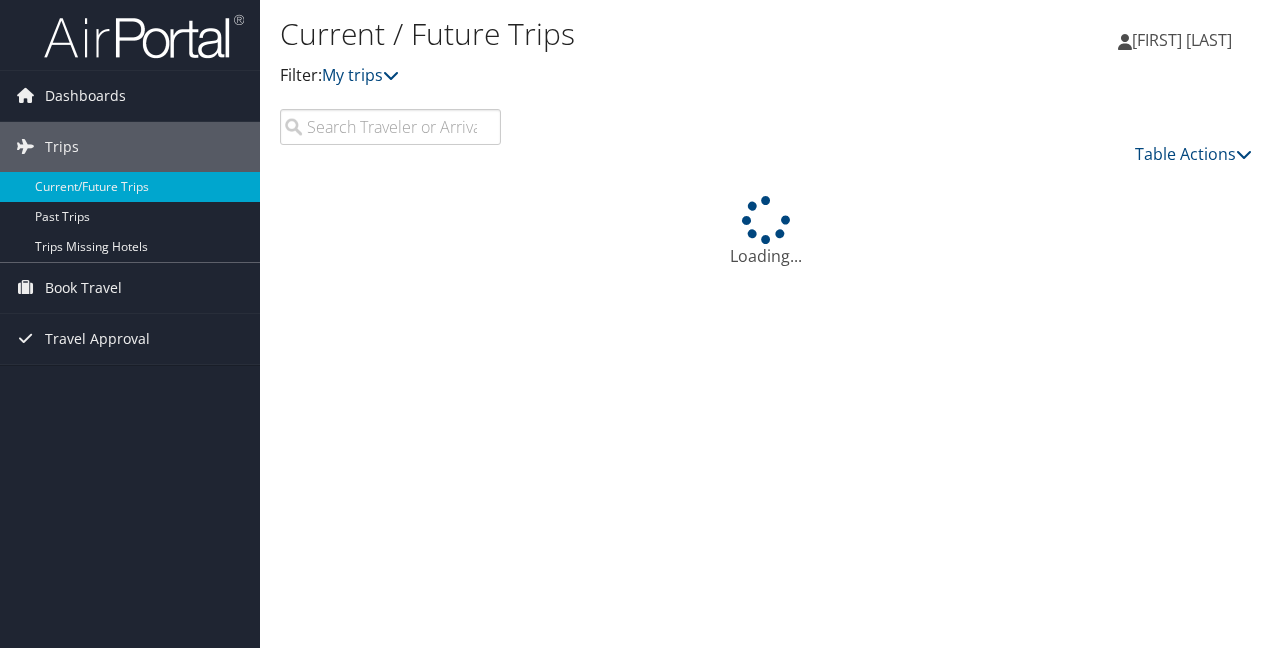scroll, scrollTop: 0, scrollLeft: 0, axis: both 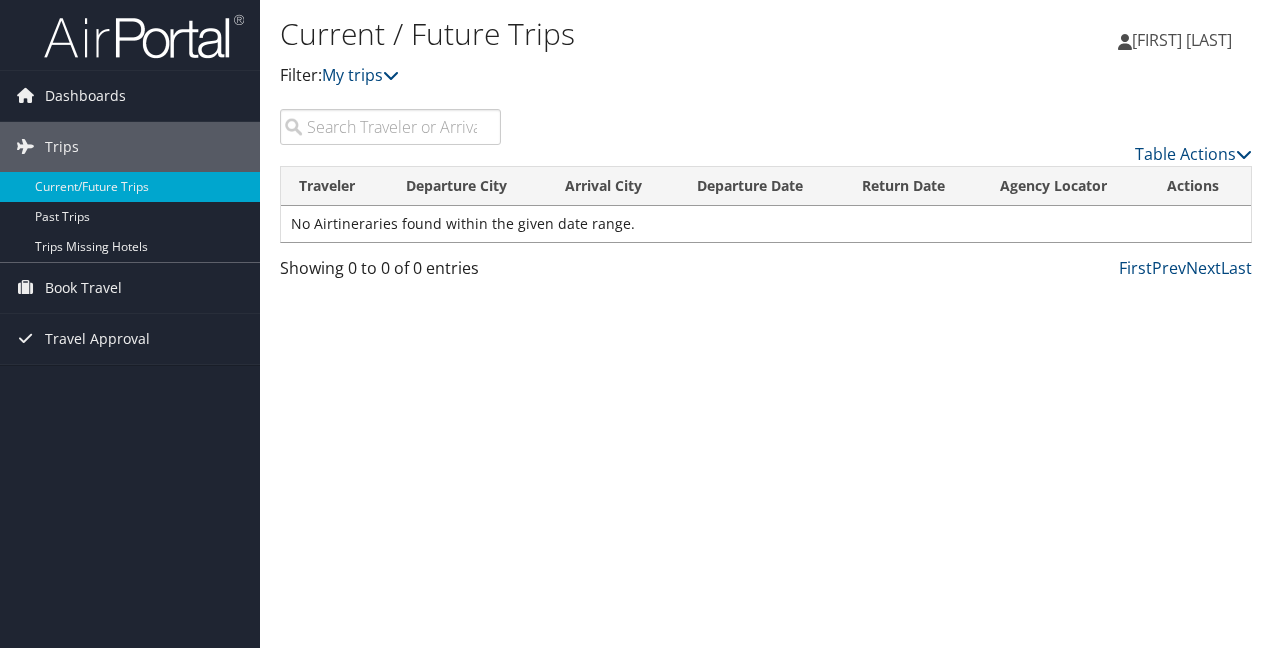 click at bounding box center (390, 127) 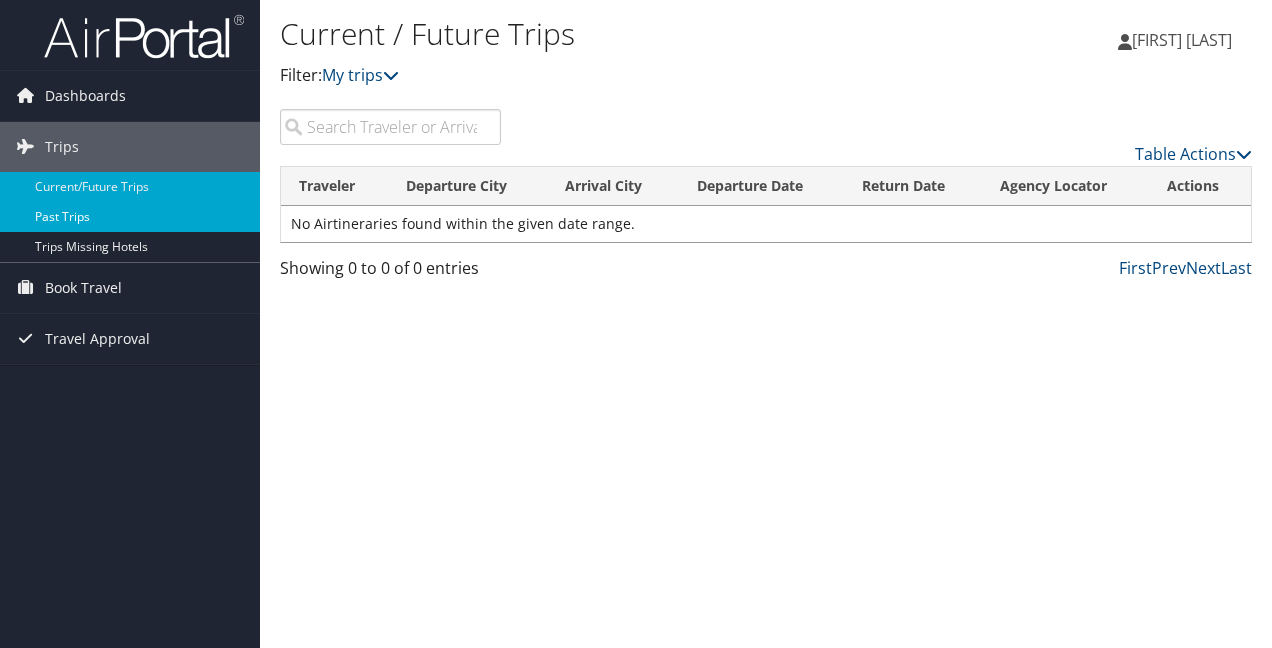 click on "Past Trips" at bounding box center (130, 217) 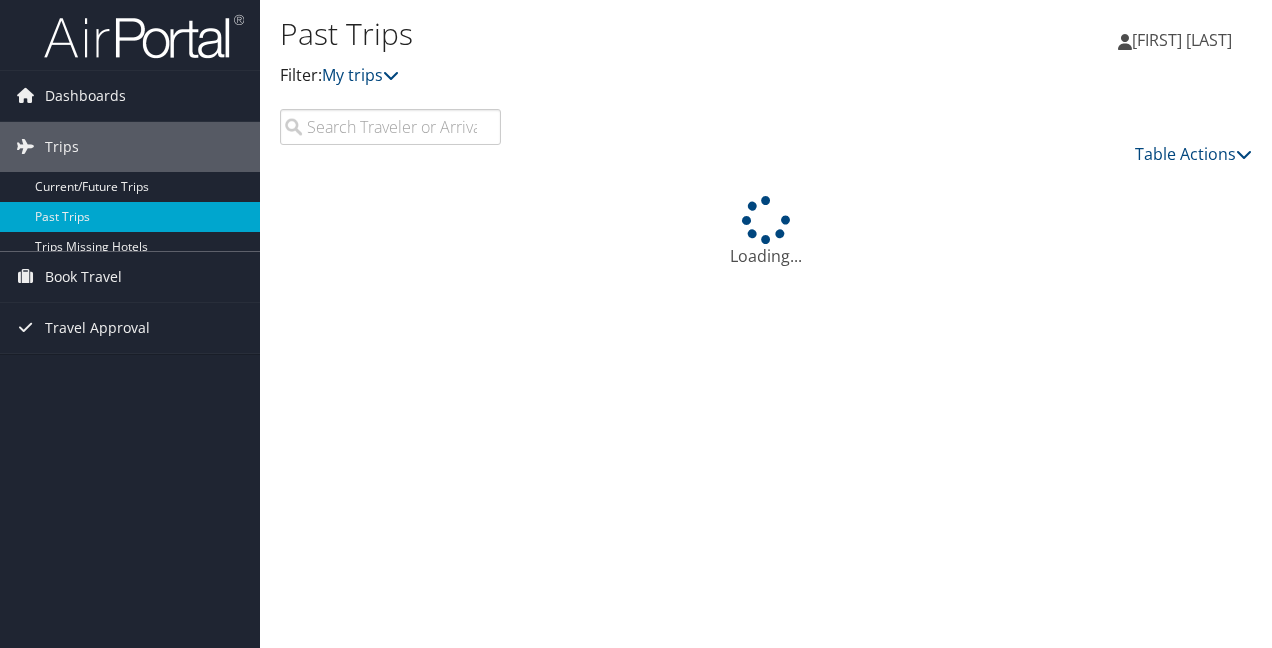 scroll, scrollTop: 0, scrollLeft: 0, axis: both 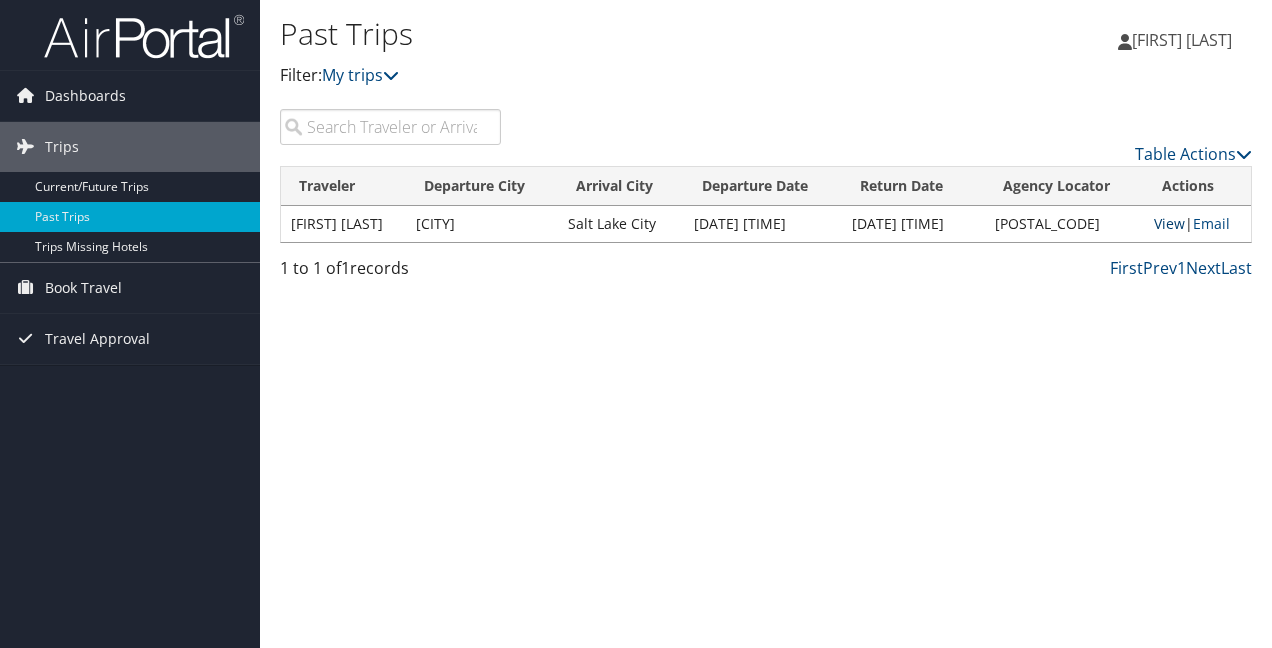 click on "View" at bounding box center [1169, 223] 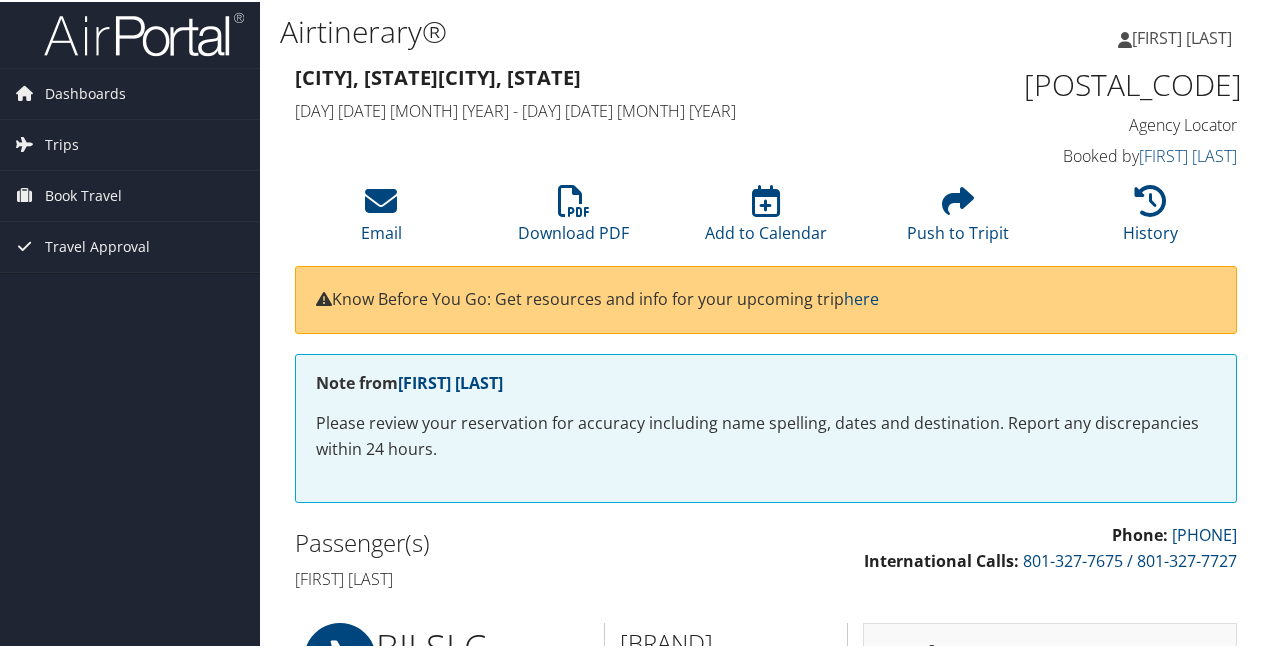 scroll, scrollTop: 0, scrollLeft: 0, axis: both 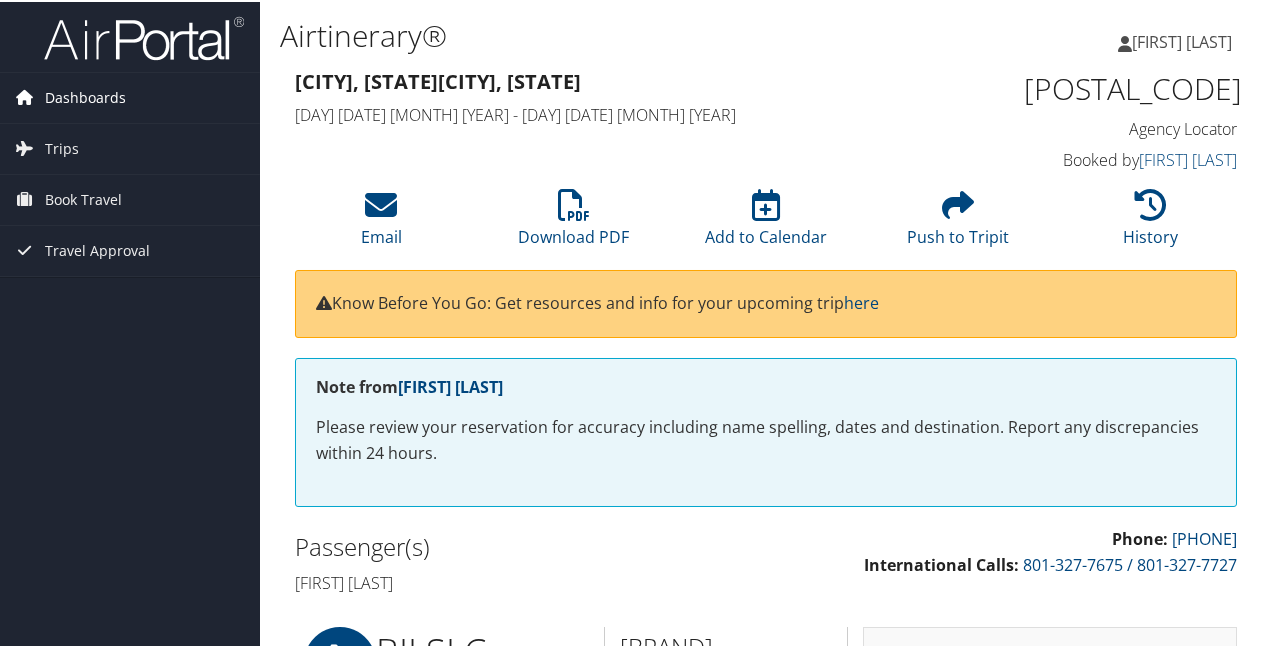 click on "Dashboards" at bounding box center [85, 96] 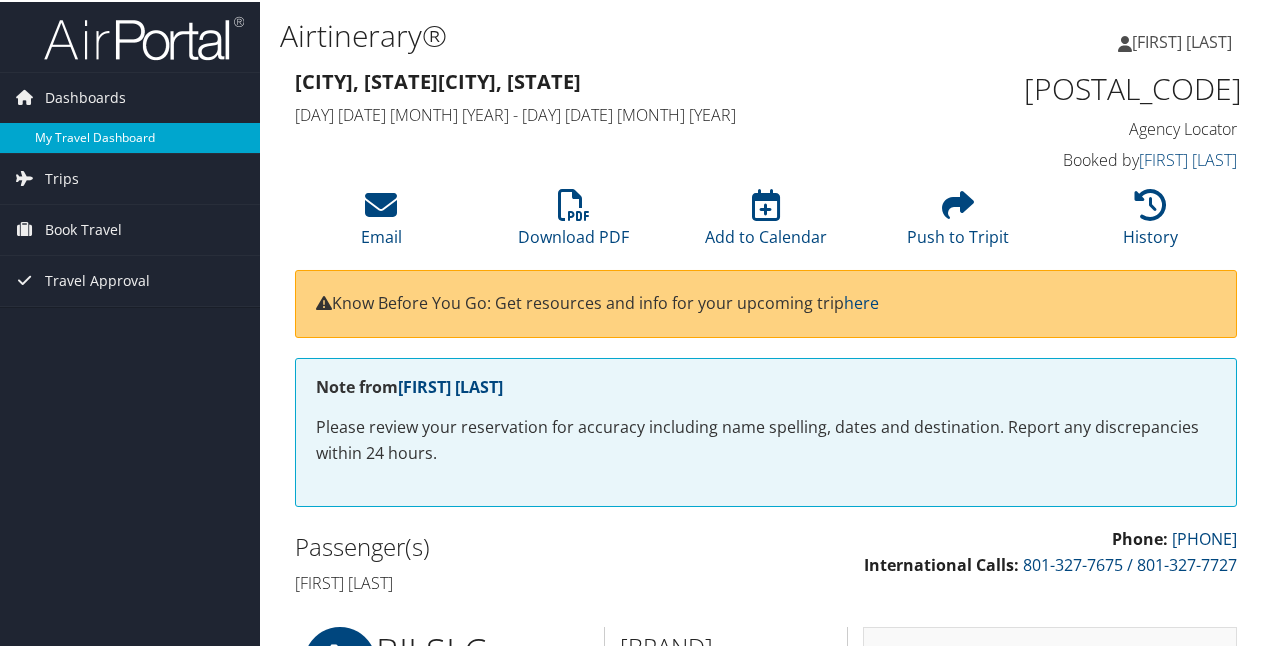 click on "My Travel Dashboard" at bounding box center [130, 136] 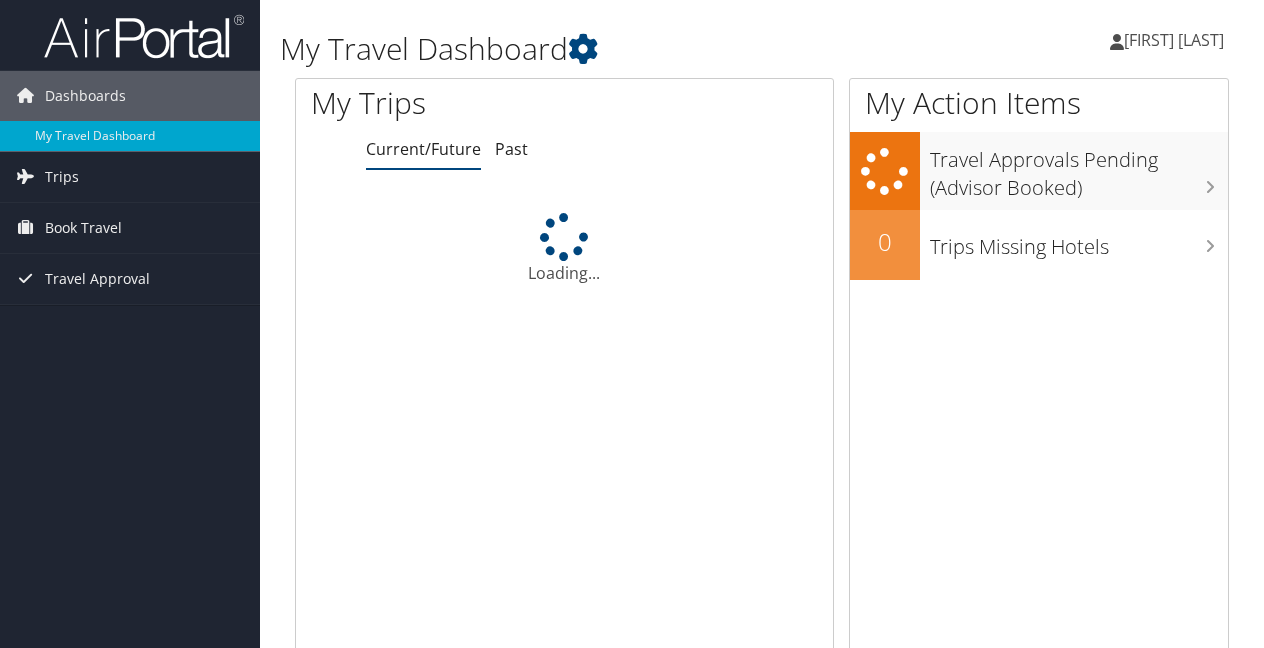 scroll, scrollTop: 0, scrollLeft: 0, axis: both 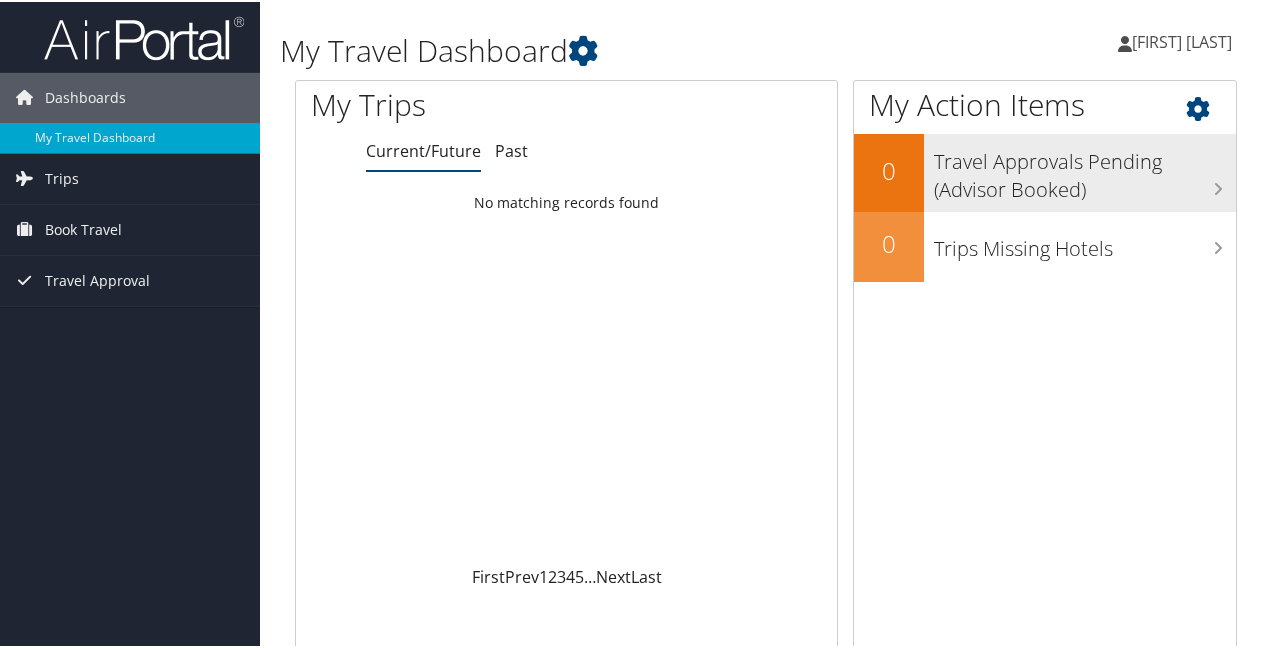 click on "Travel Approvals Pending (Advisor Booked)" at bounding box center [1085, 169] 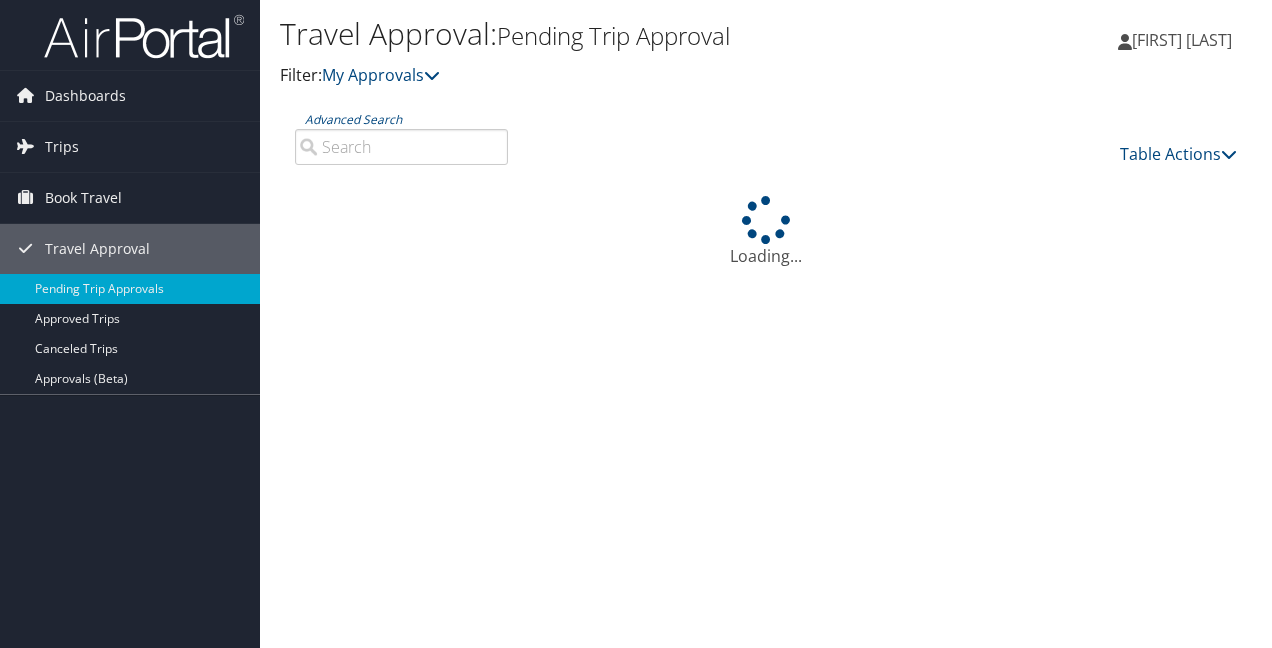 scroll, scrollTop: 0, scrollLeft: 0, axis: both 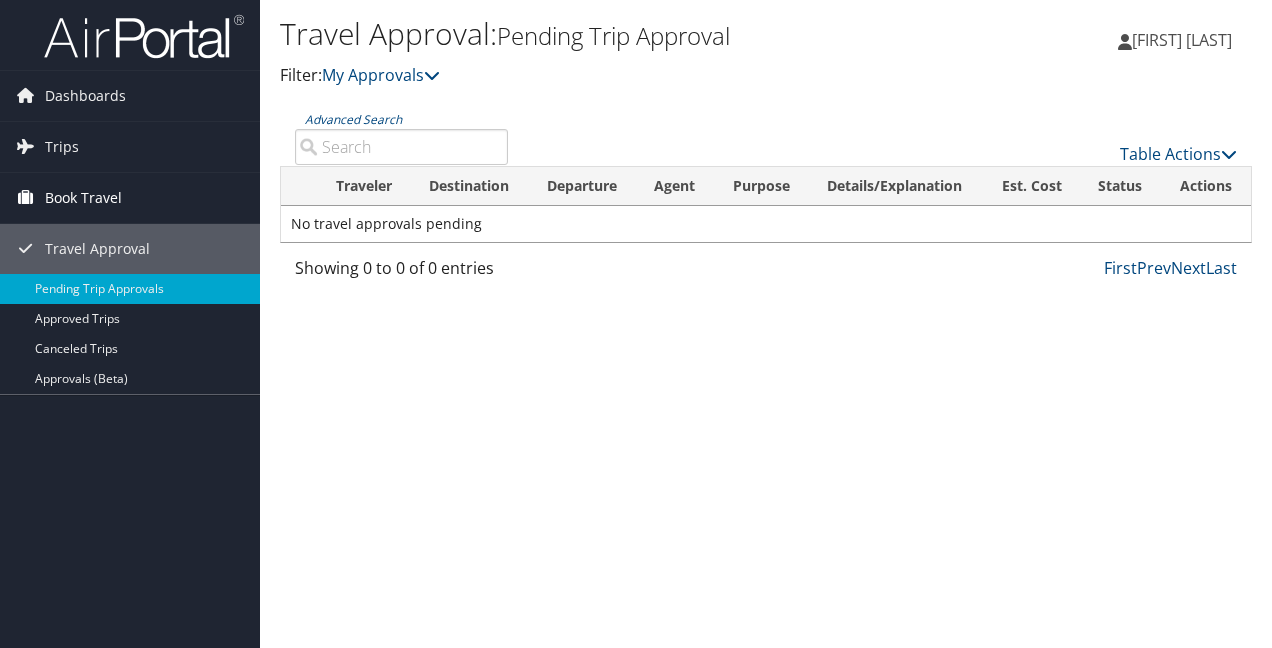 click on "Book Travel" at bounding box center (83, 198) 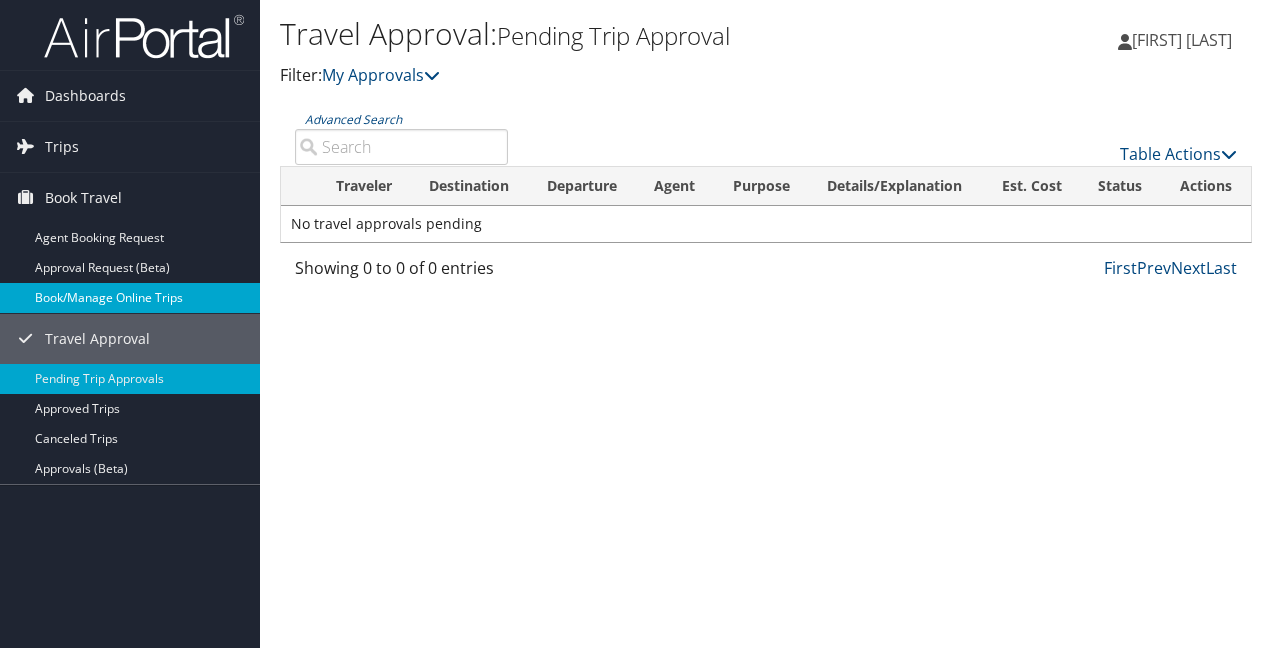 click on "Book/Manage Online Trips" at bounding box center [130, 298] 